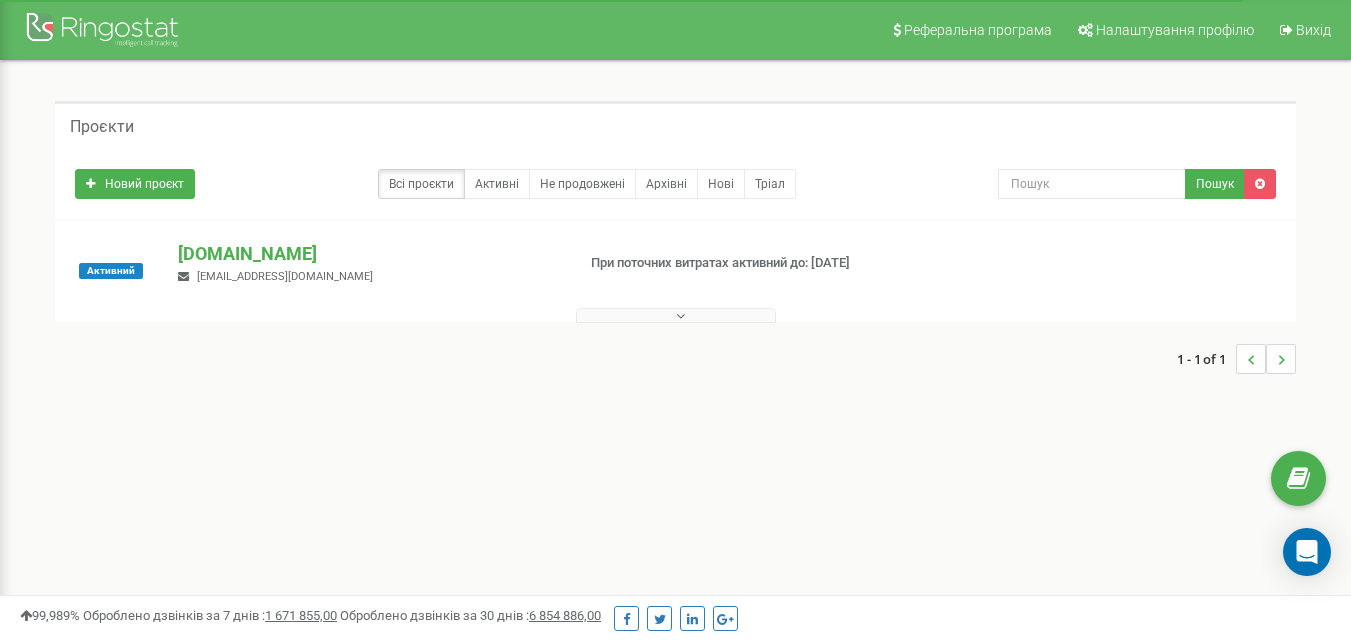 scroll, scrollTop: 0, scrollLeft: 0, axis: both 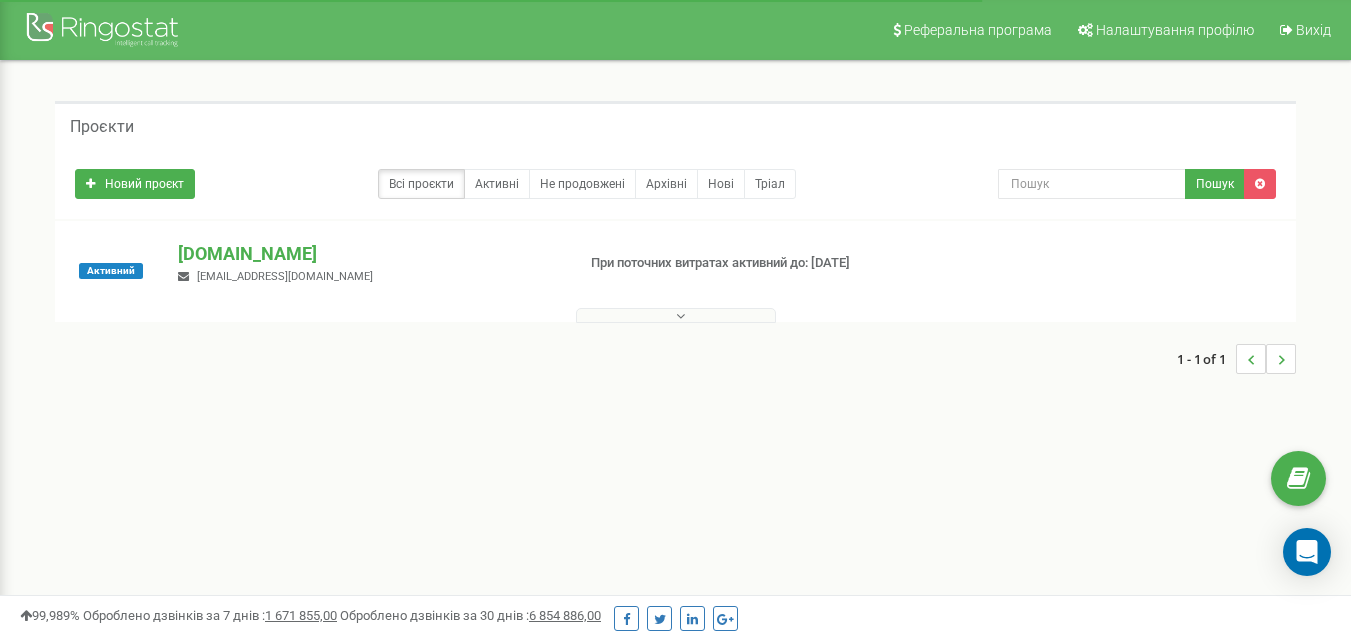 click at bounding box center [676, 315] 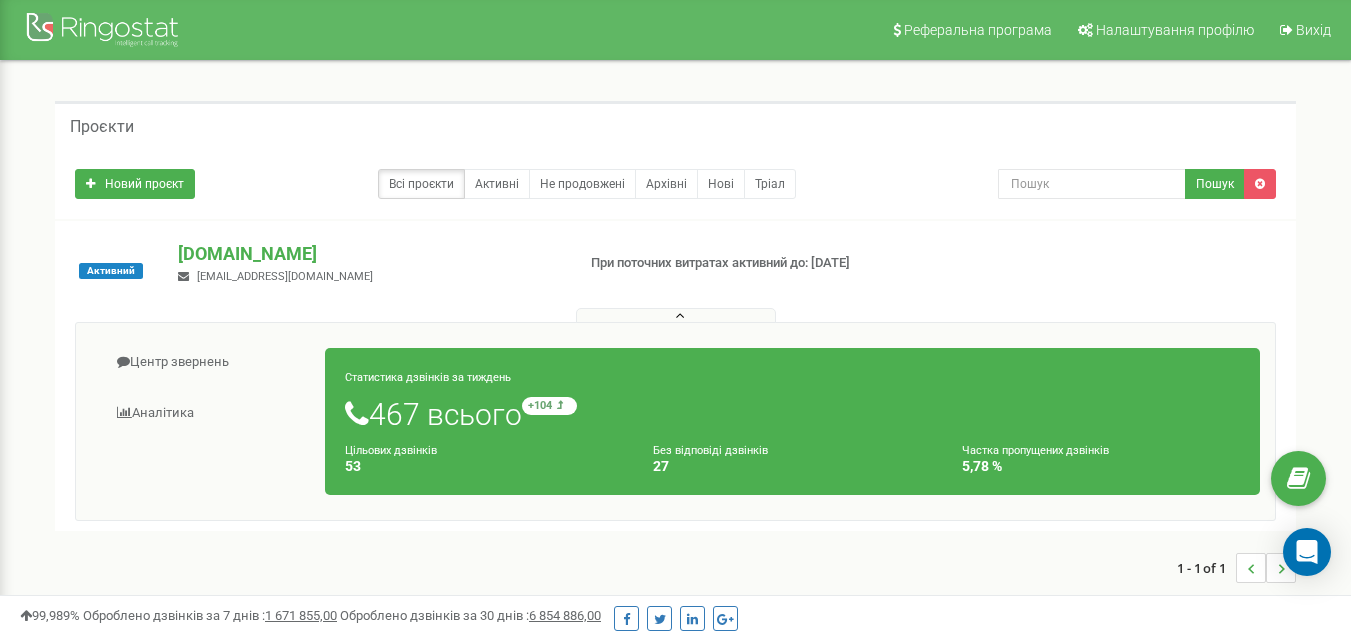 click at bounding box center (680, 316) 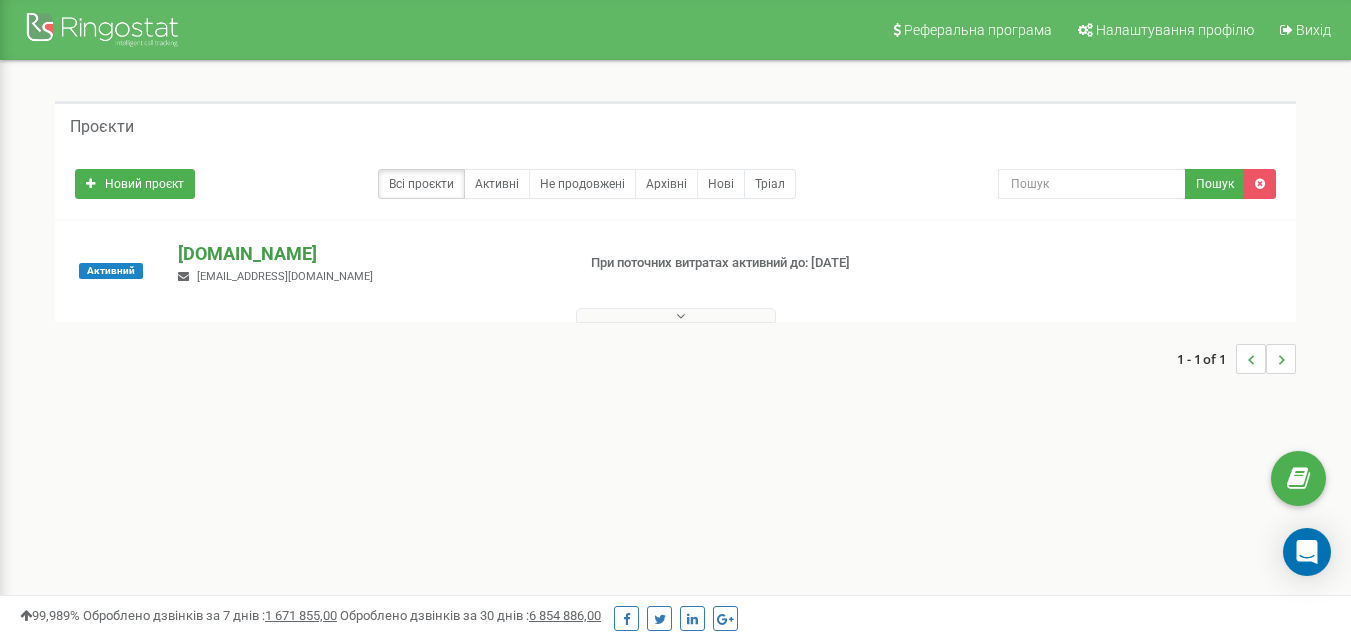 click on "[DOMAIN_NAME]" at bounding box center [368, 254] 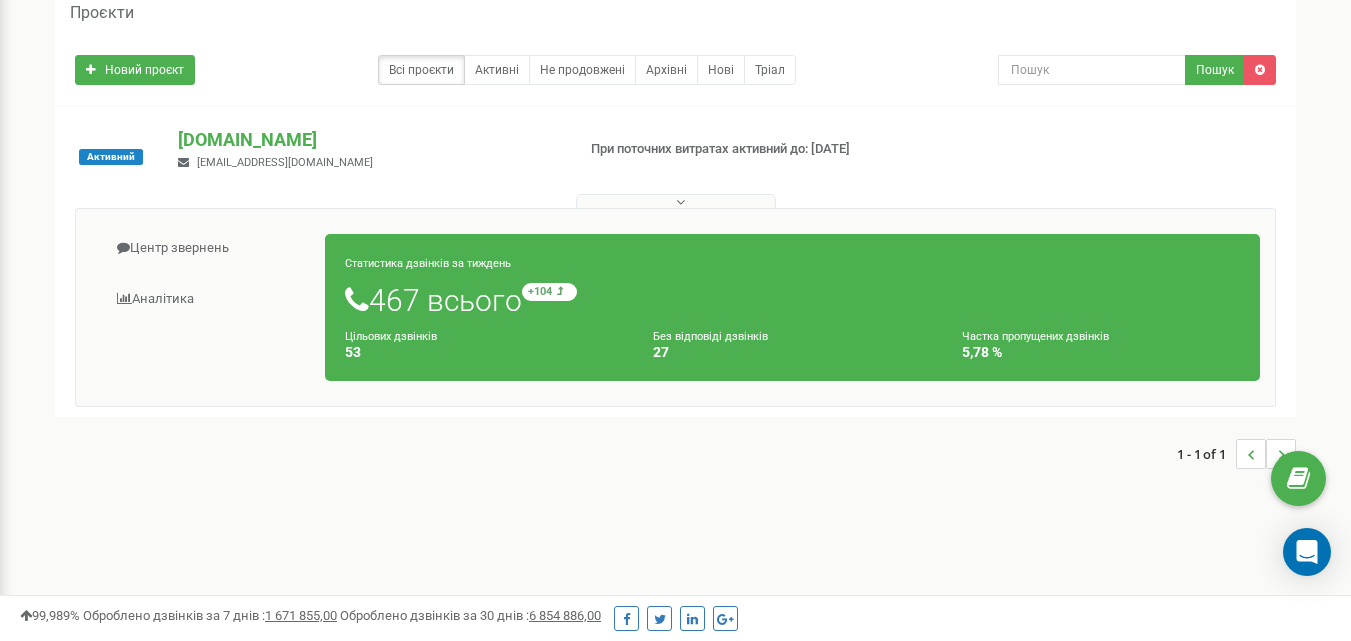 scroll, scrollTop: 100, scrollLeft: 0, axis: vertical 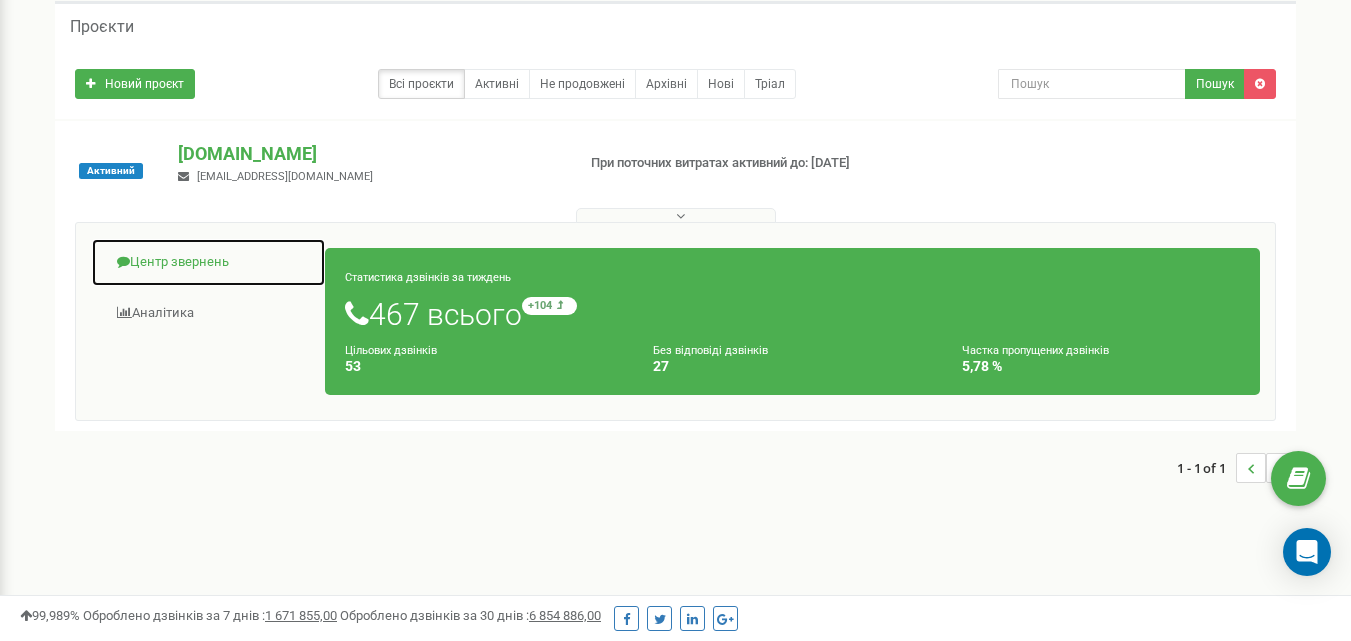 click on "Центр звернень" at bounding box center (208, 262) 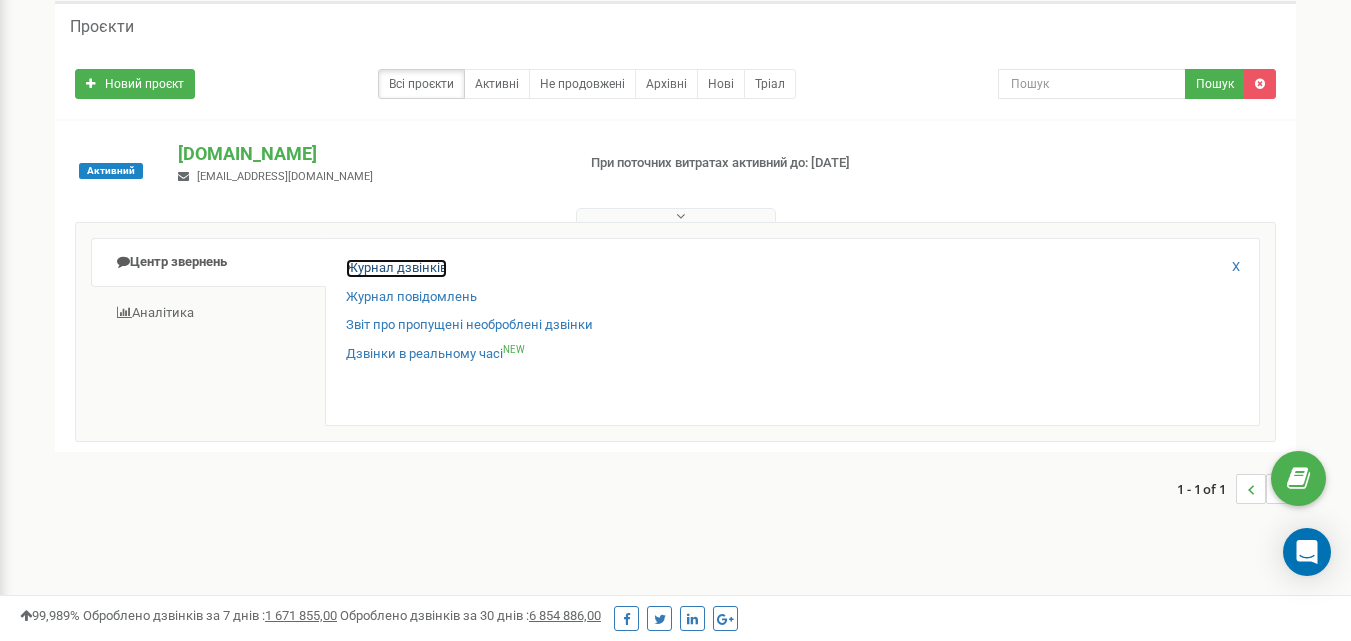 click on "Журнал дзвінків" at bounding box center (396, 268) 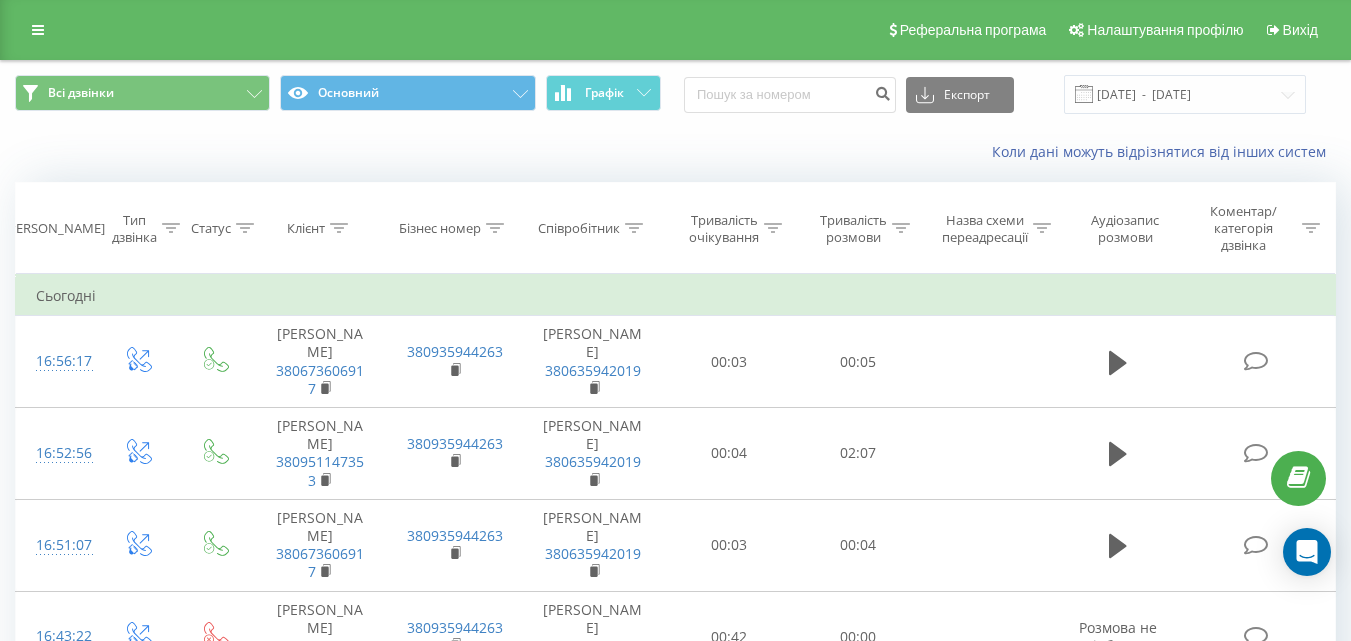 scroll, scrollTop: 0, scrollLeft: 0, axis: both 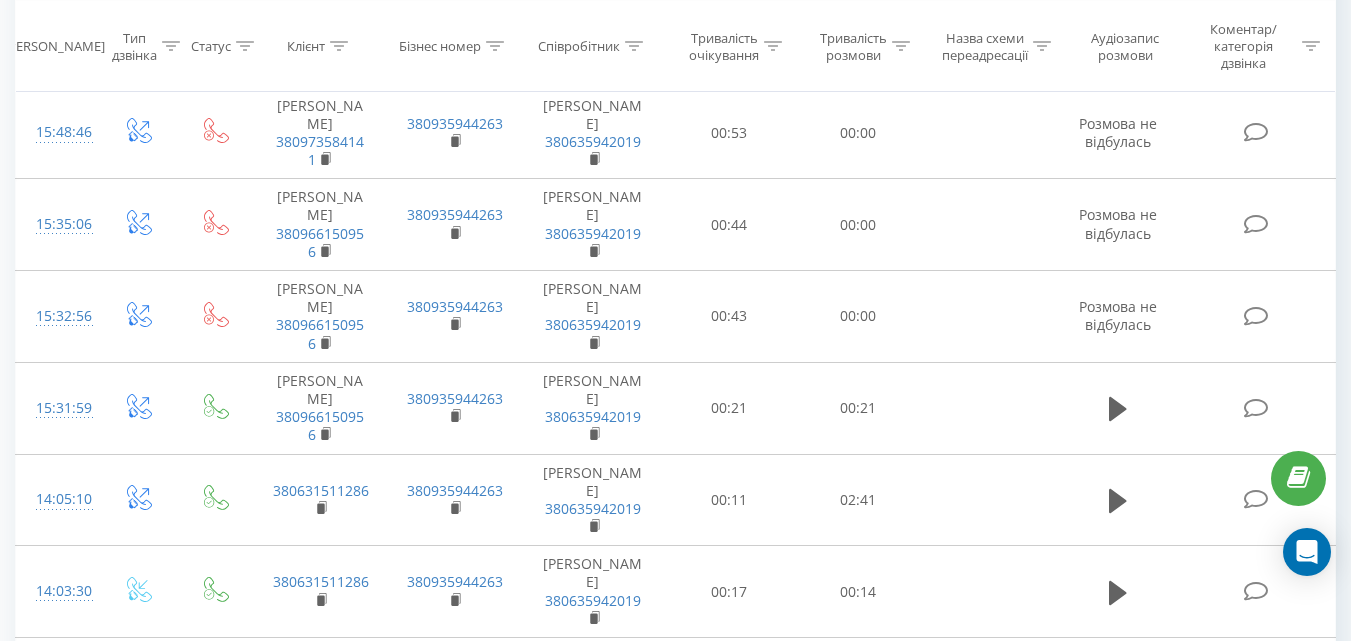 click on "Дата дзвінка" at bounding box center (54, 46) 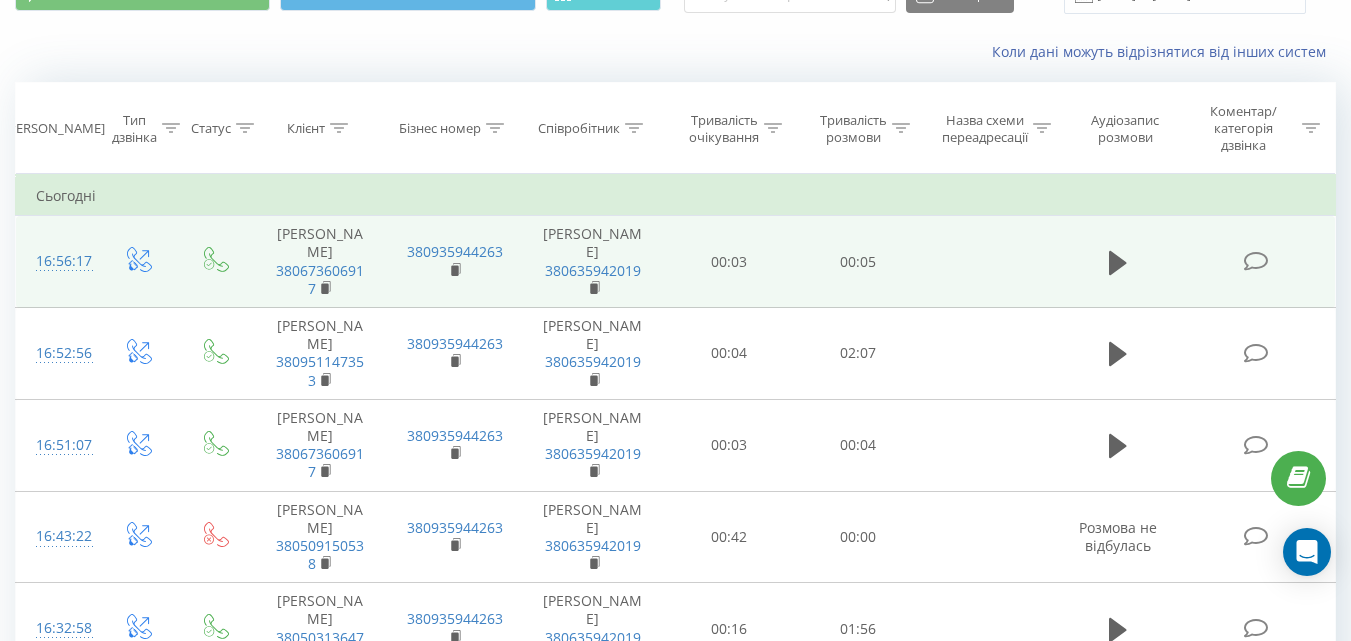 scroll, scrollTop: 0, scrollLeft: 0, axis: both 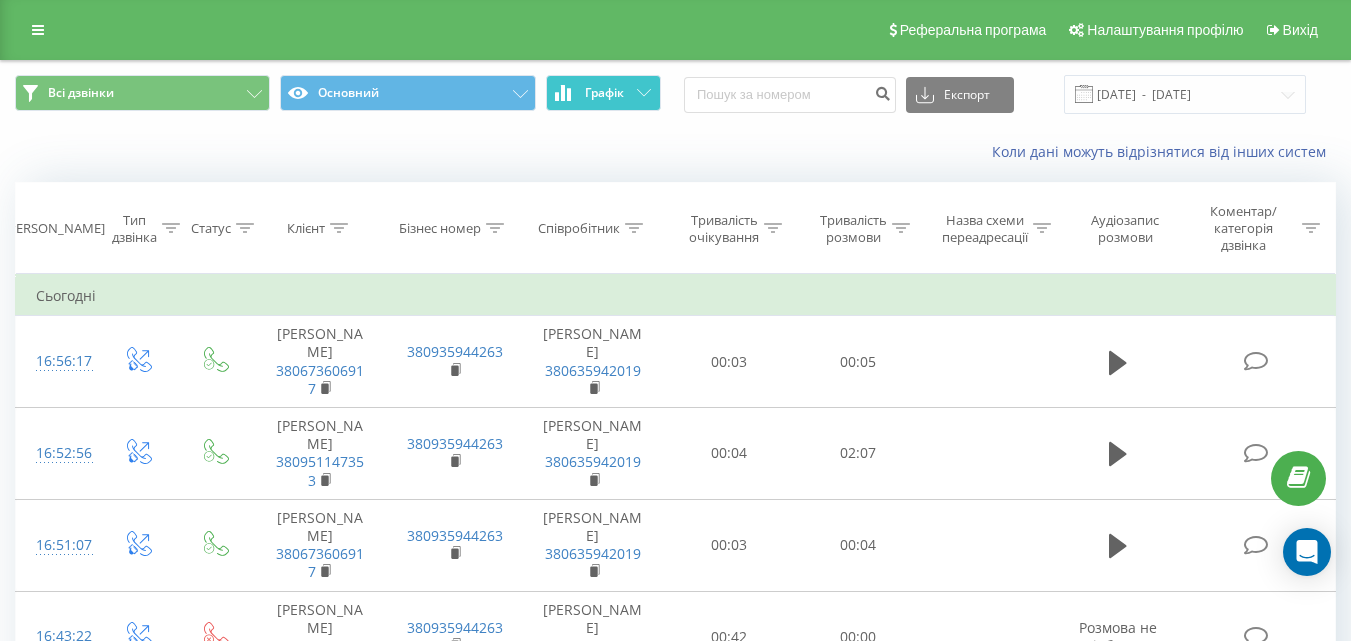 click on "Графік" at bounding box center (604, 93) 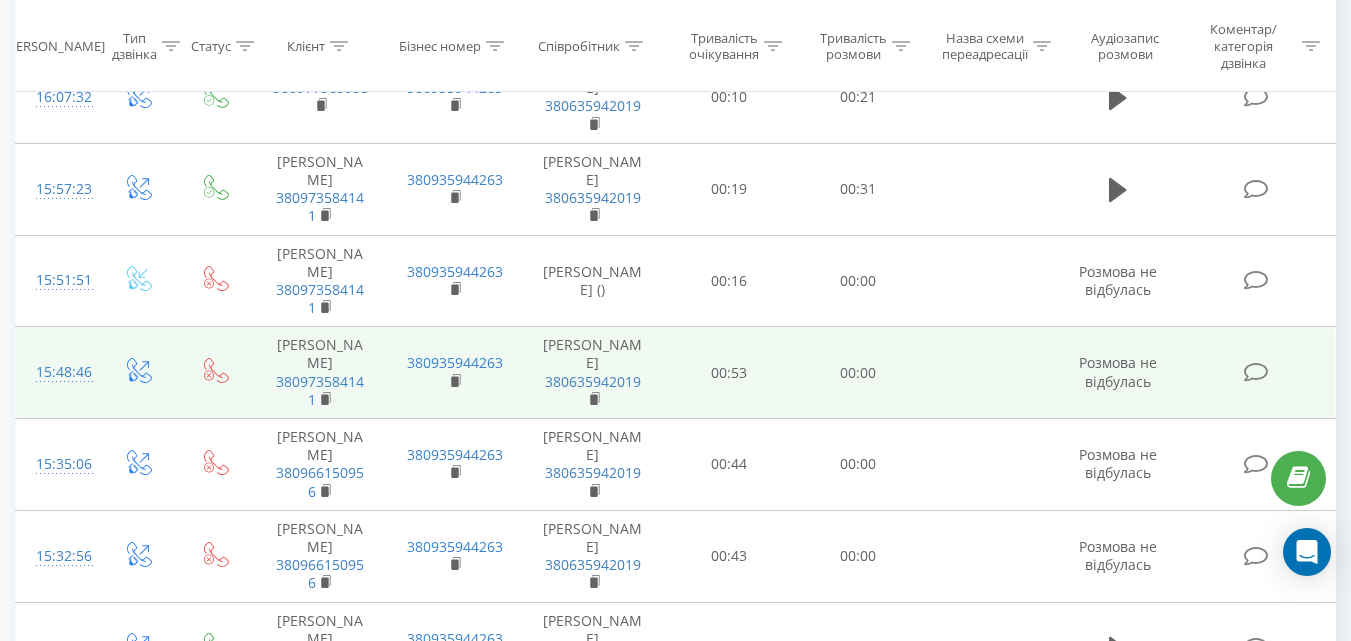 scroll, scrollTop: 1919, scrollLeft: 0, axis: vertical 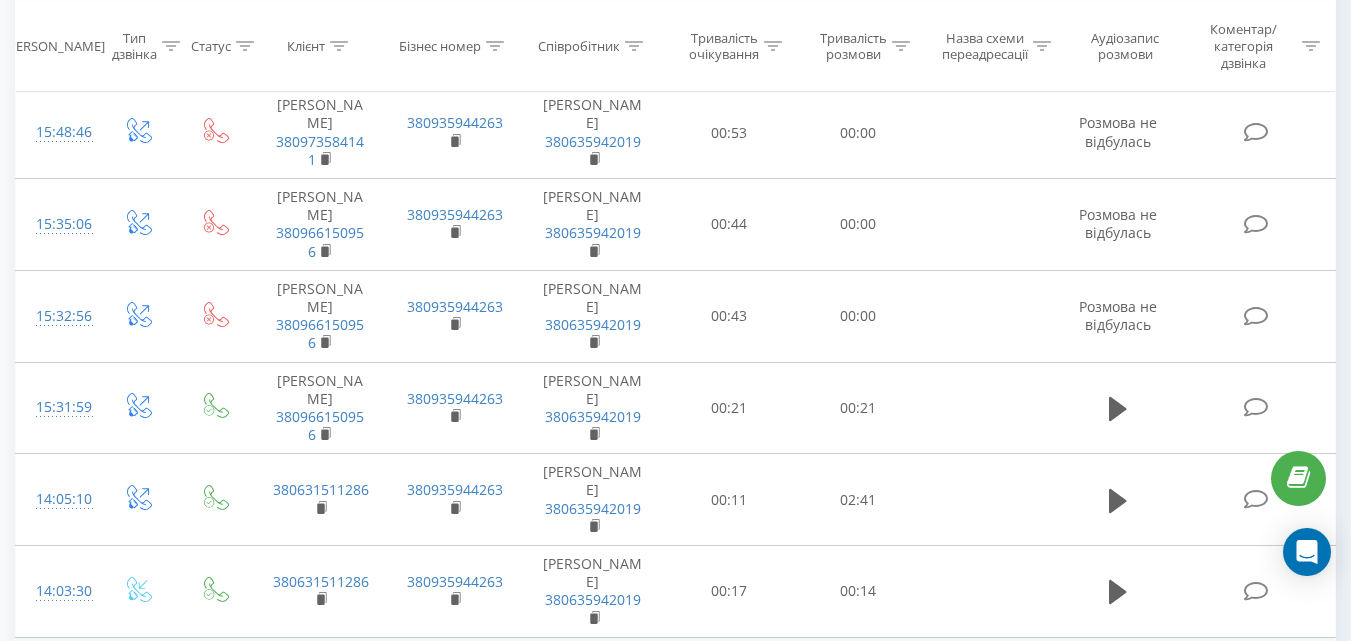drag, startPoint x: 357, startPoint y: 519, endPoint x: 388, endPoint y: 555, distance: 47.507893 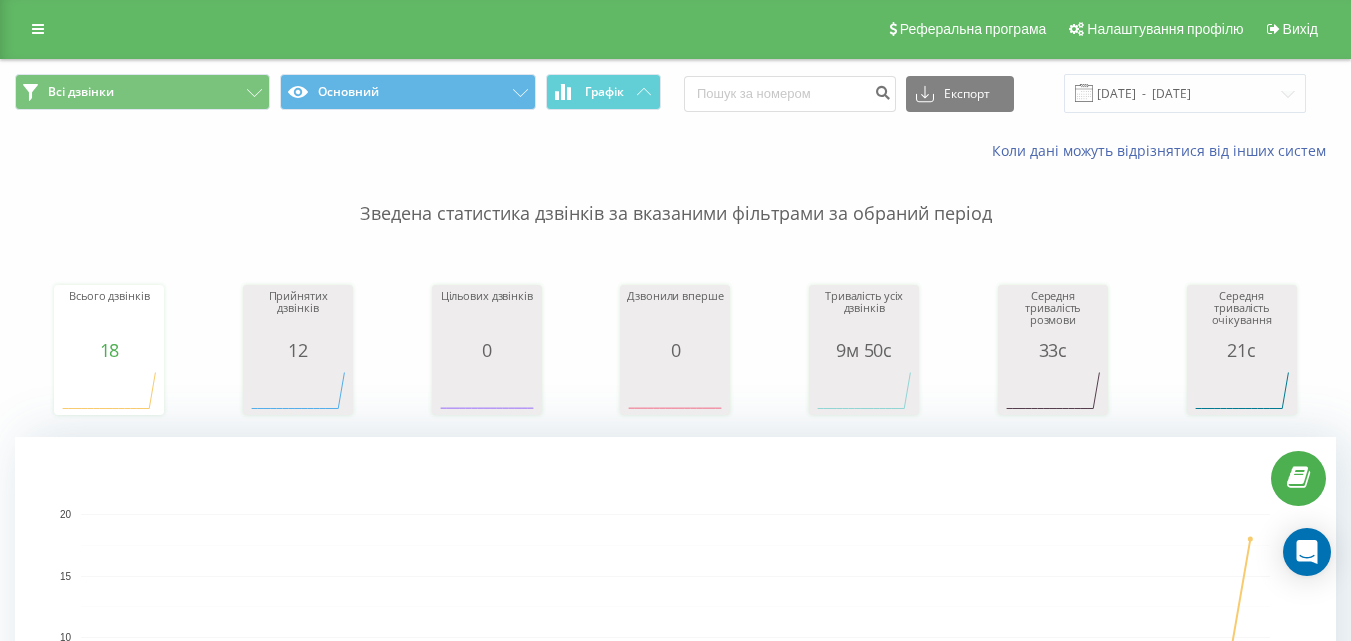 scroll, scrollTop: 0, scrollLeft: 0, axis: both 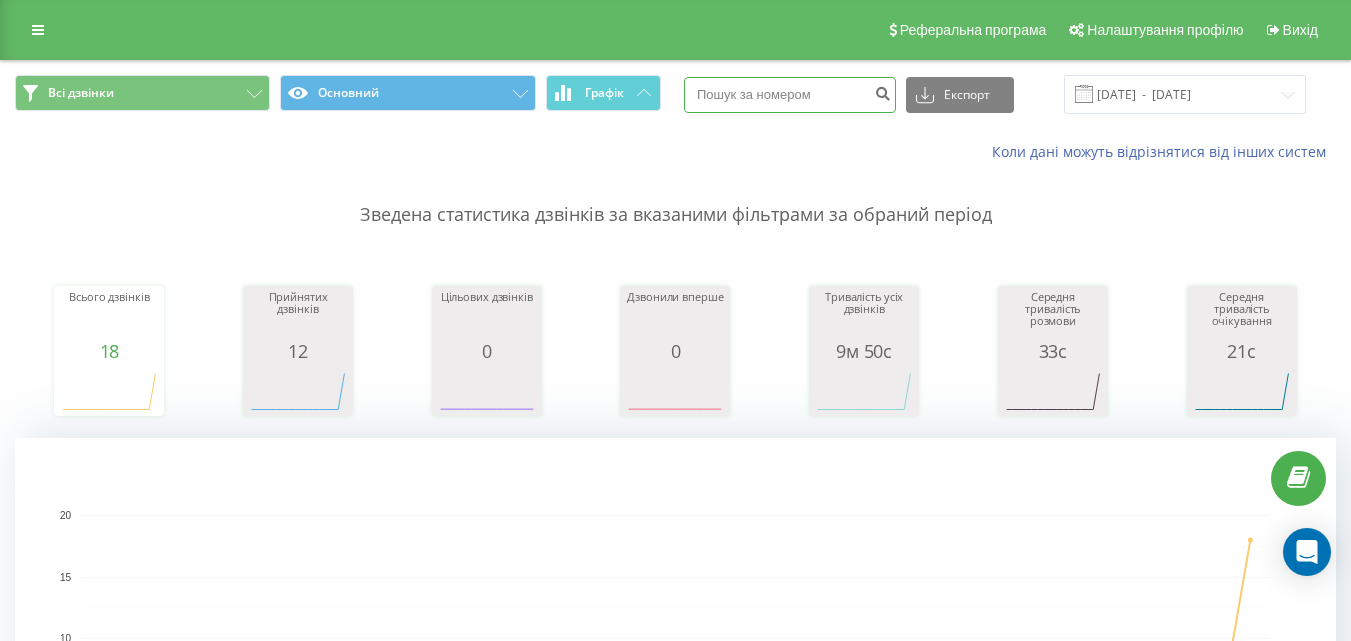 click at bounding box center [790, 95] 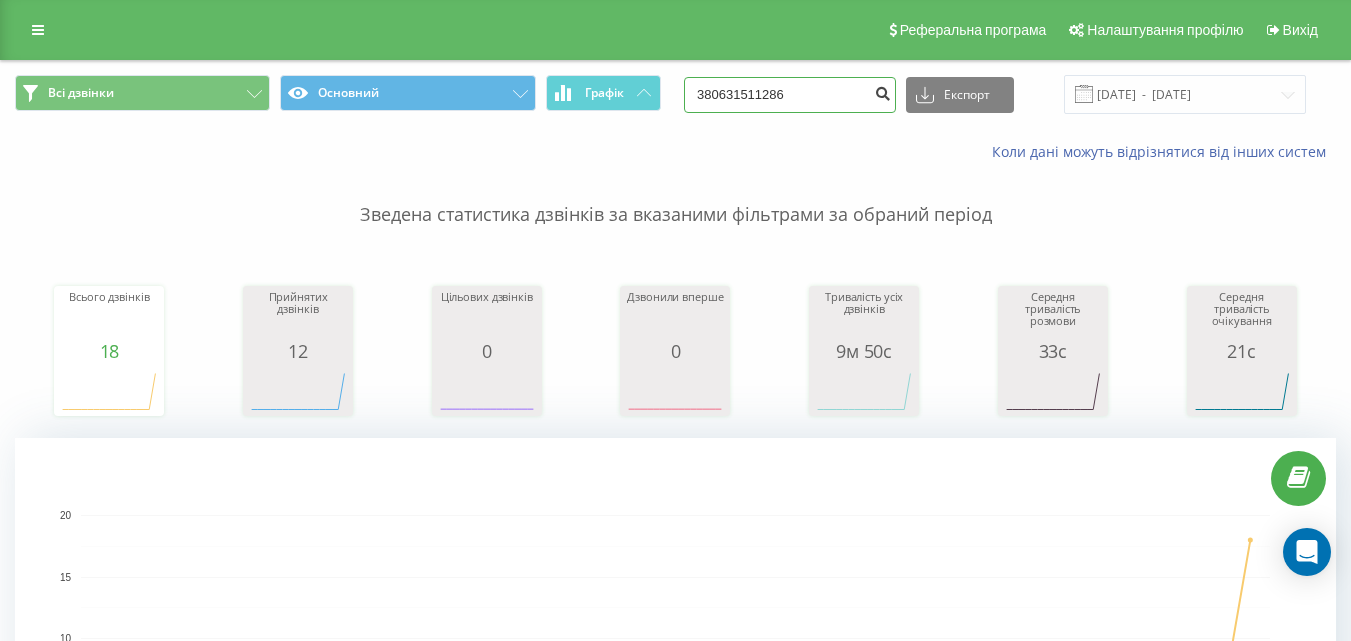 type on "380631511286" 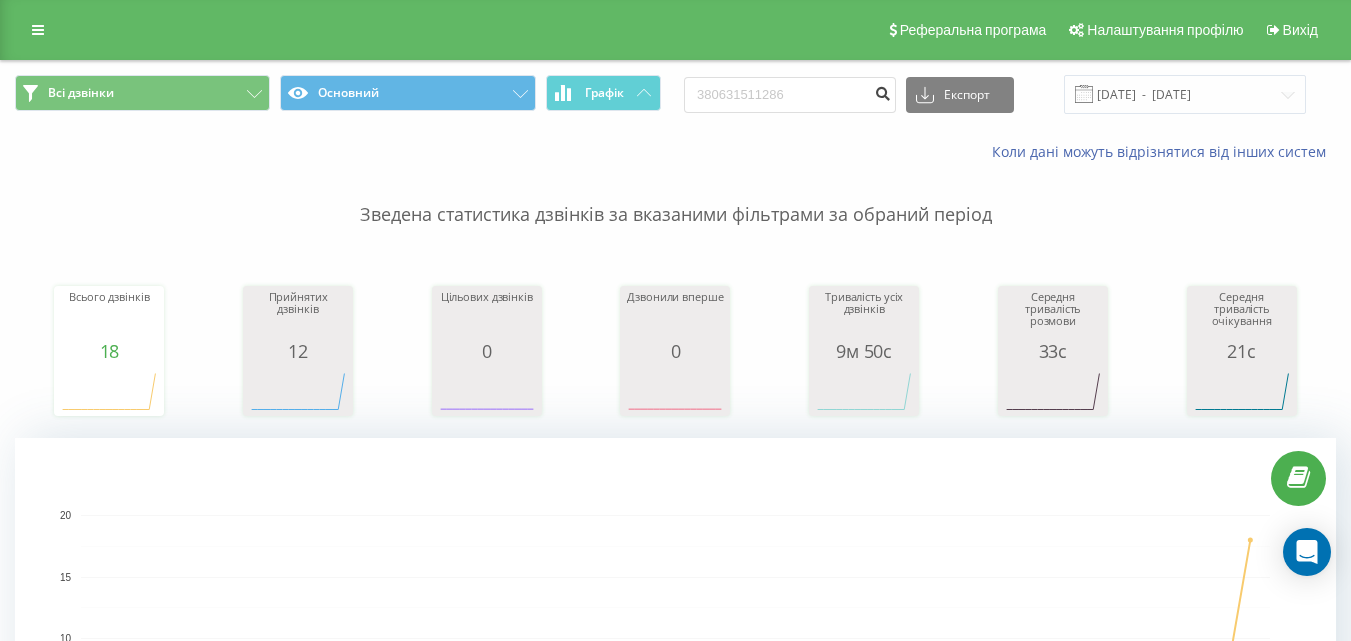 click at bounding box center (882, 91) 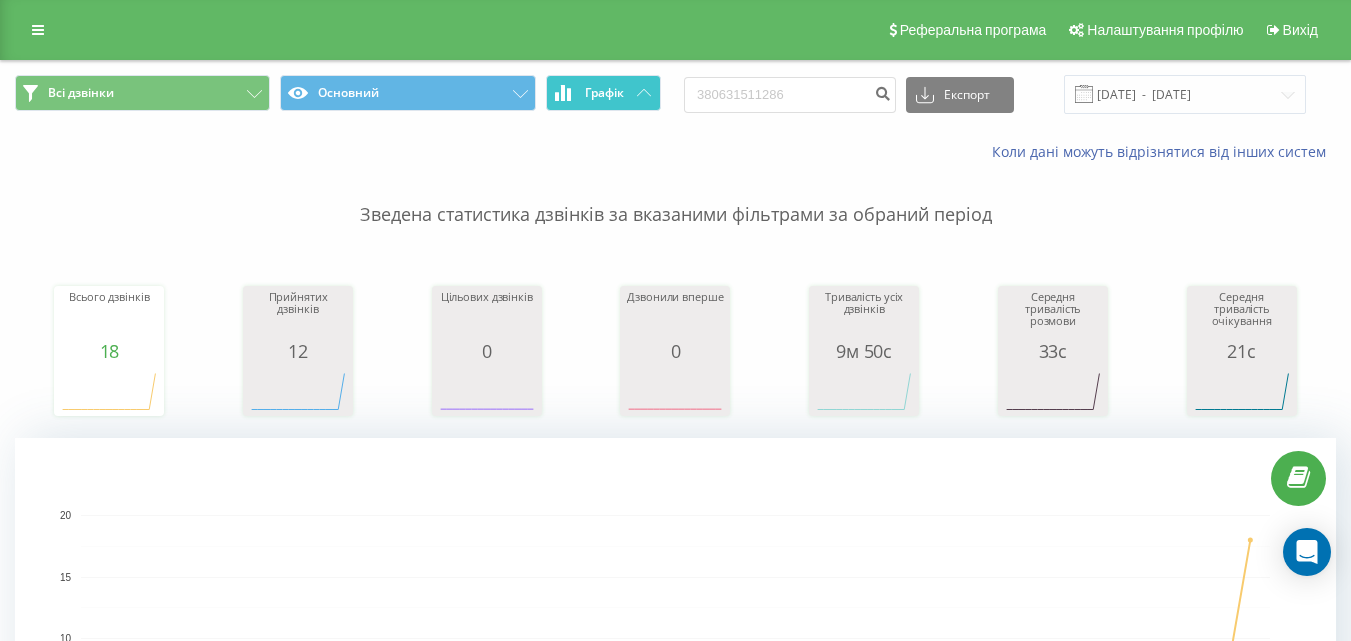 click on "Графік" at bounding box center (603, 93) 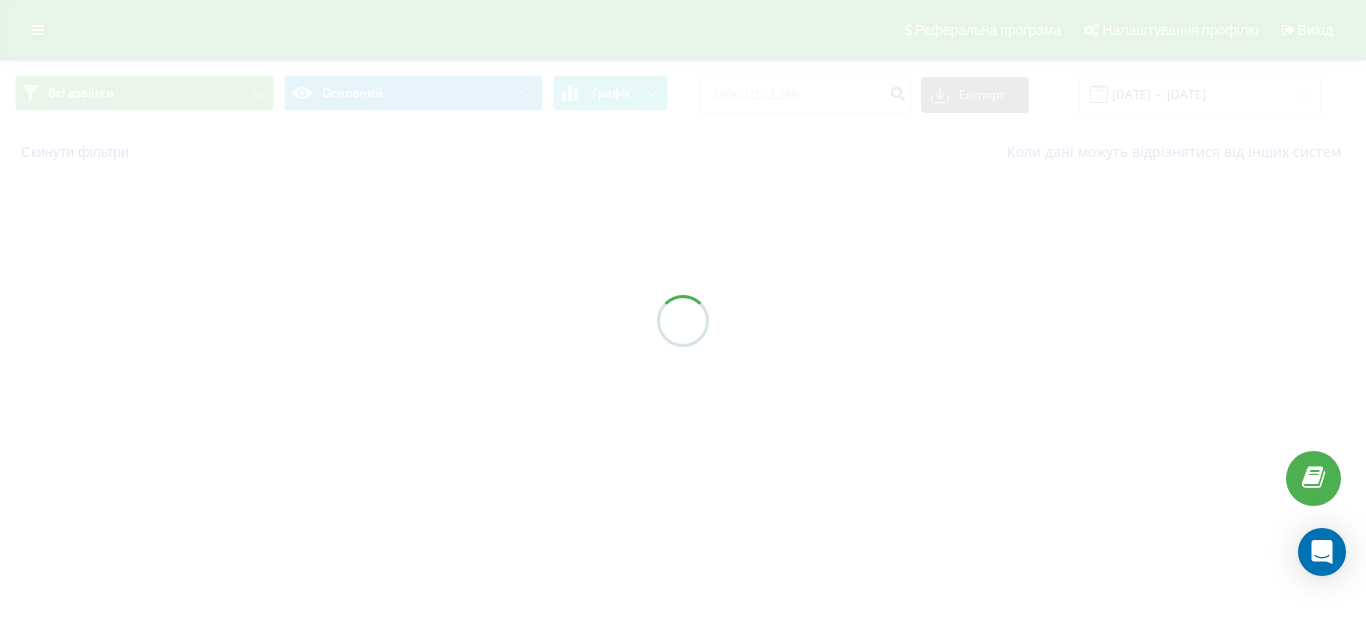 scroll, scrollTop: 0, scrollLeft: 0, axis: both 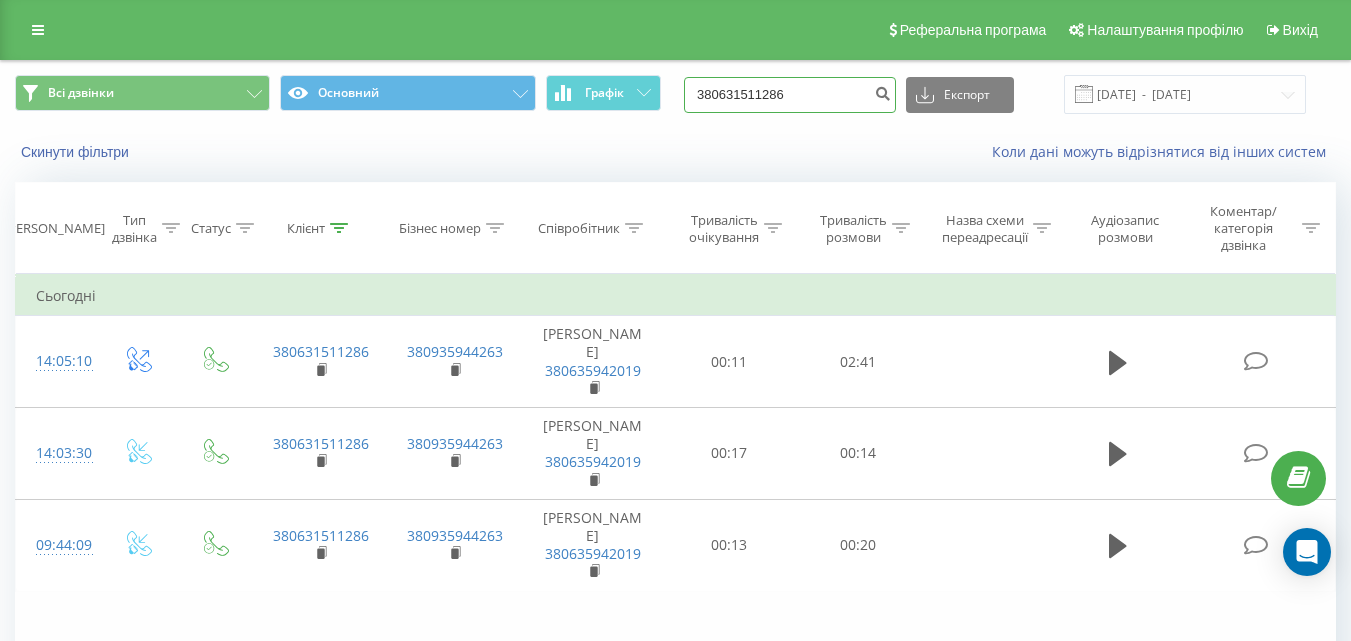 drag, startPoint x: 855, startPoint y: 96, endPoint x: 706, endPoint y: 100, distance: 149.05368 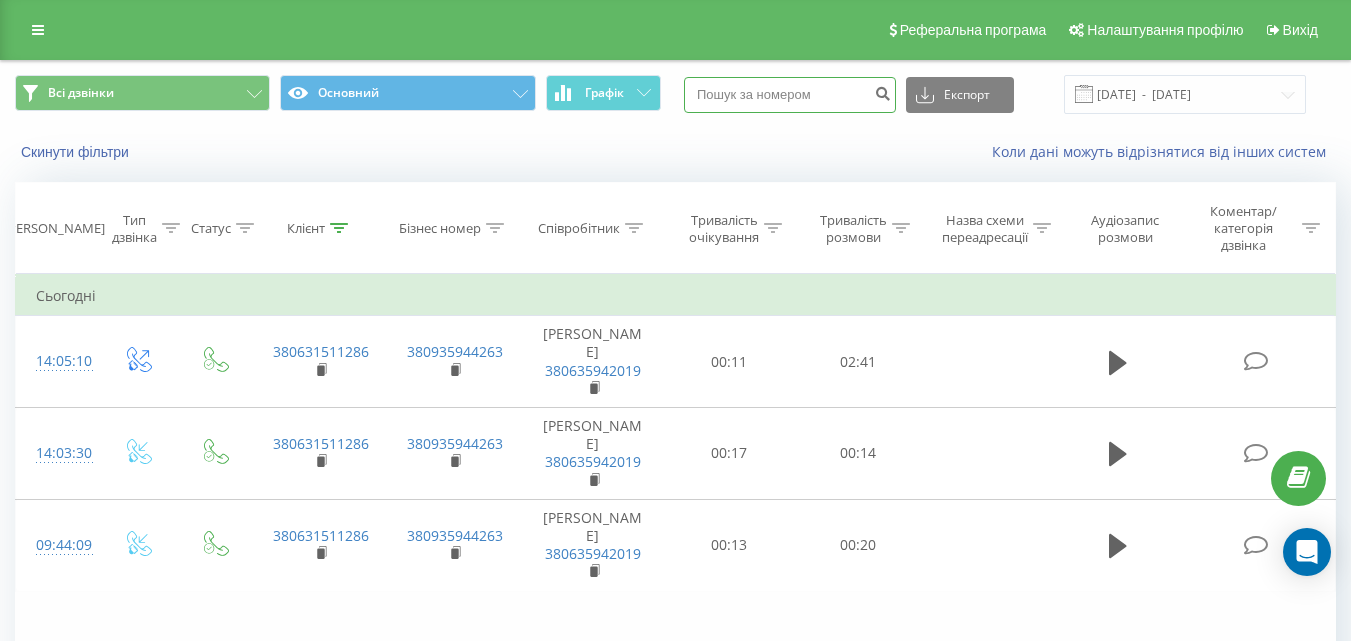 type 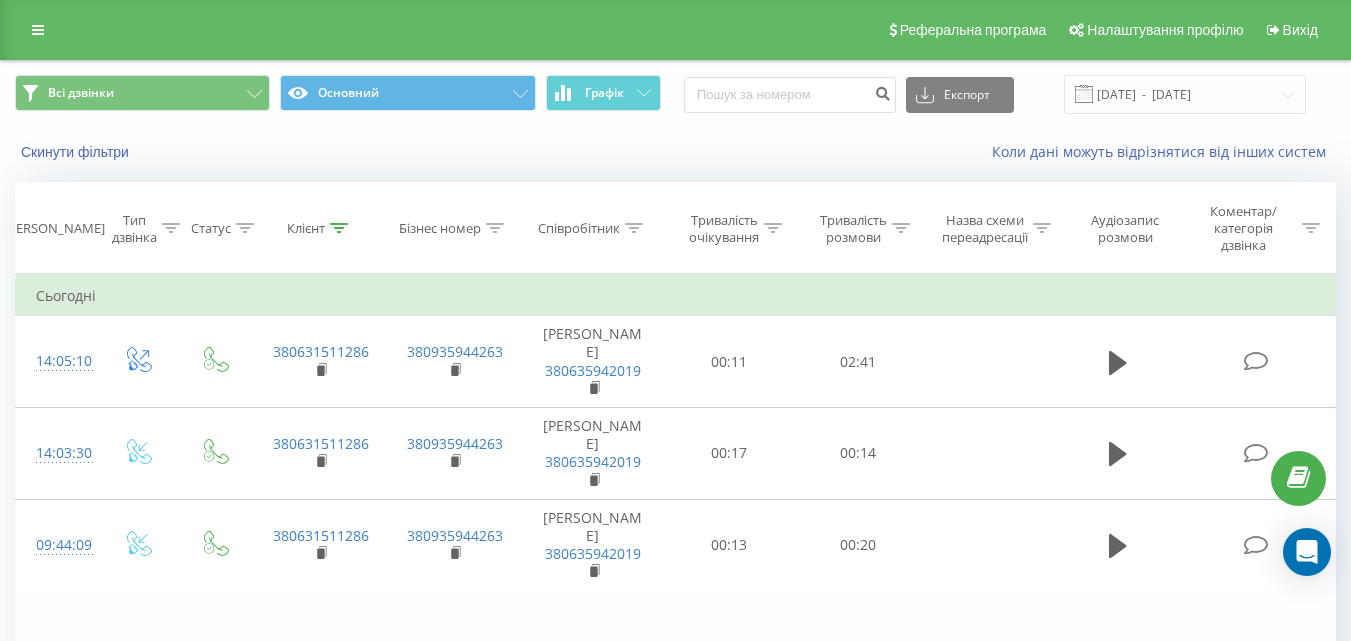 click on "Коли дані можуть відрізнятися вiд інших систем" at bounding box center (928, 152) 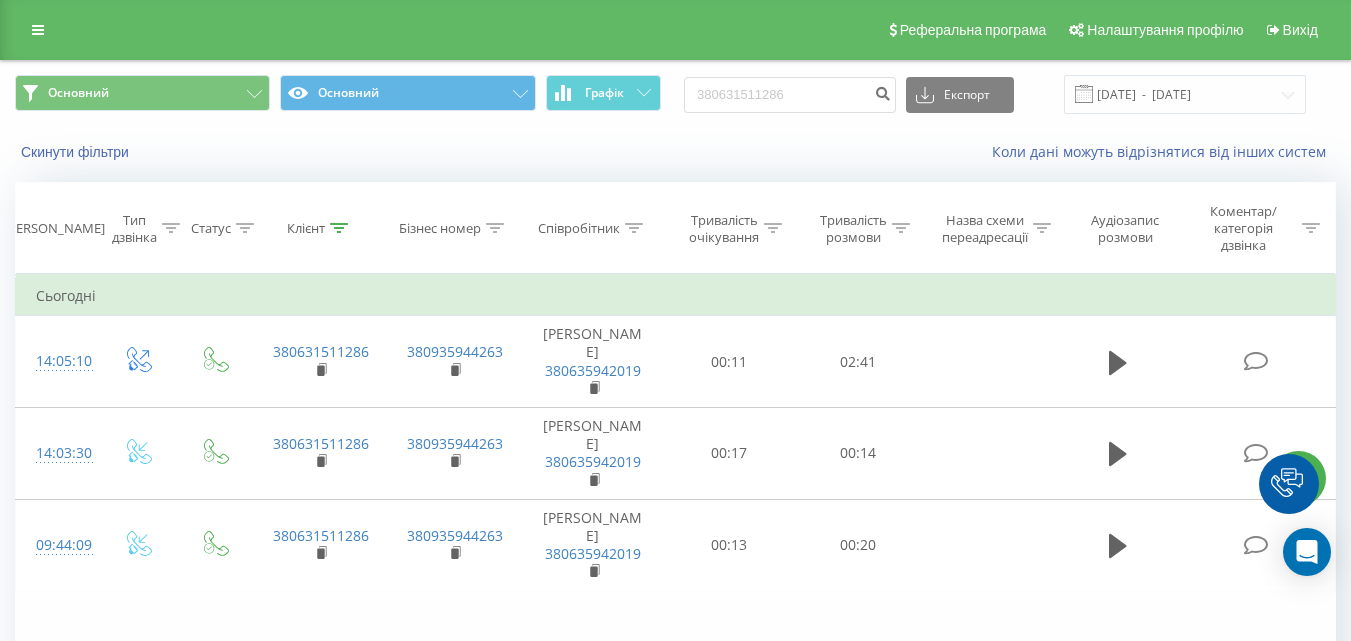 scroll, scrollTop: 0, scrollLeft: 0, axis: both 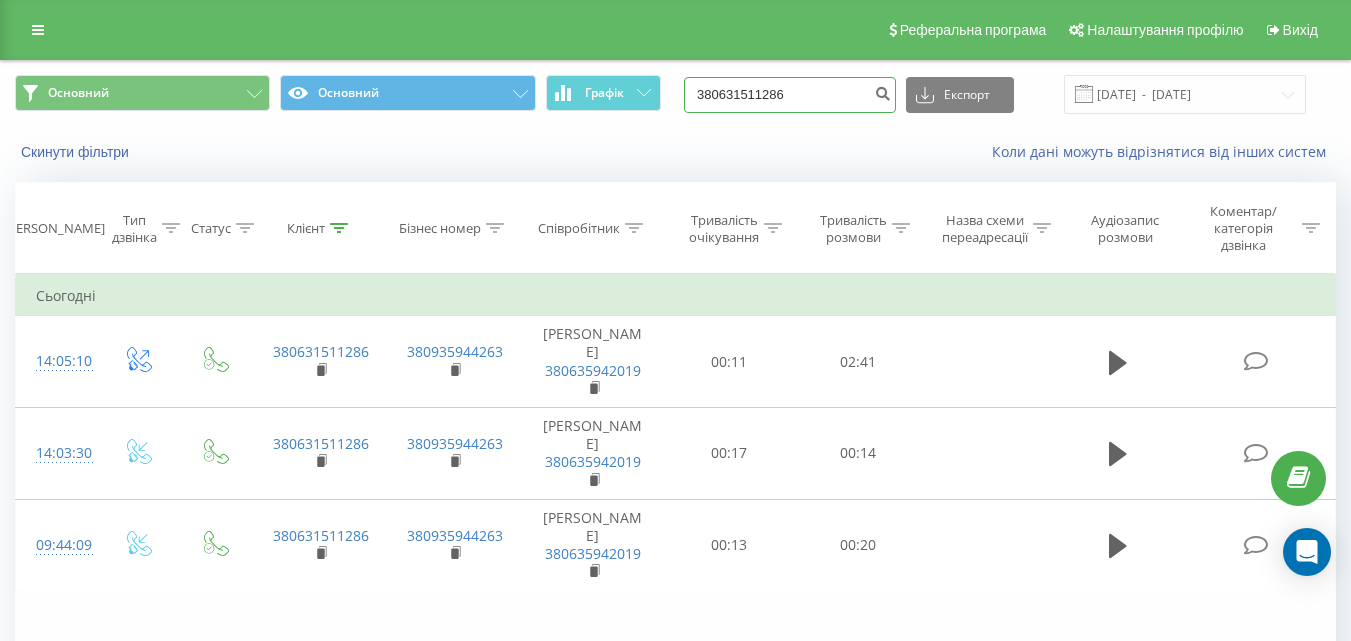 click on "380631511286" at bounding box center (790, 95) 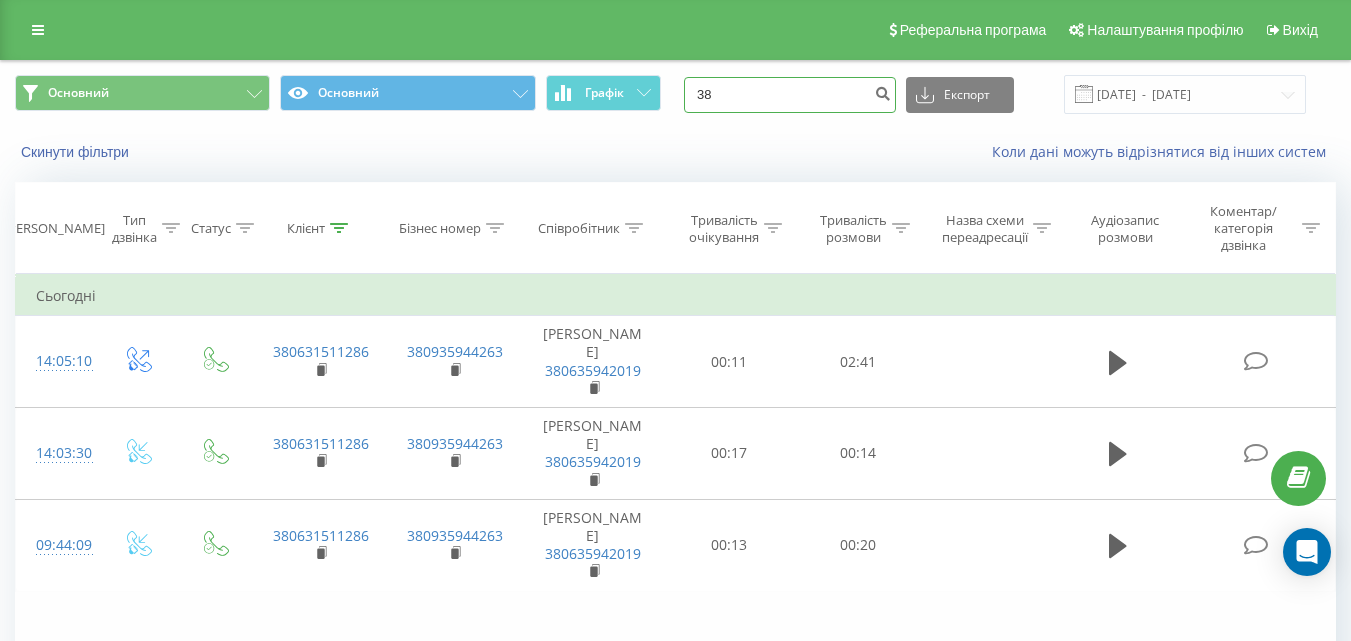 type on "3" 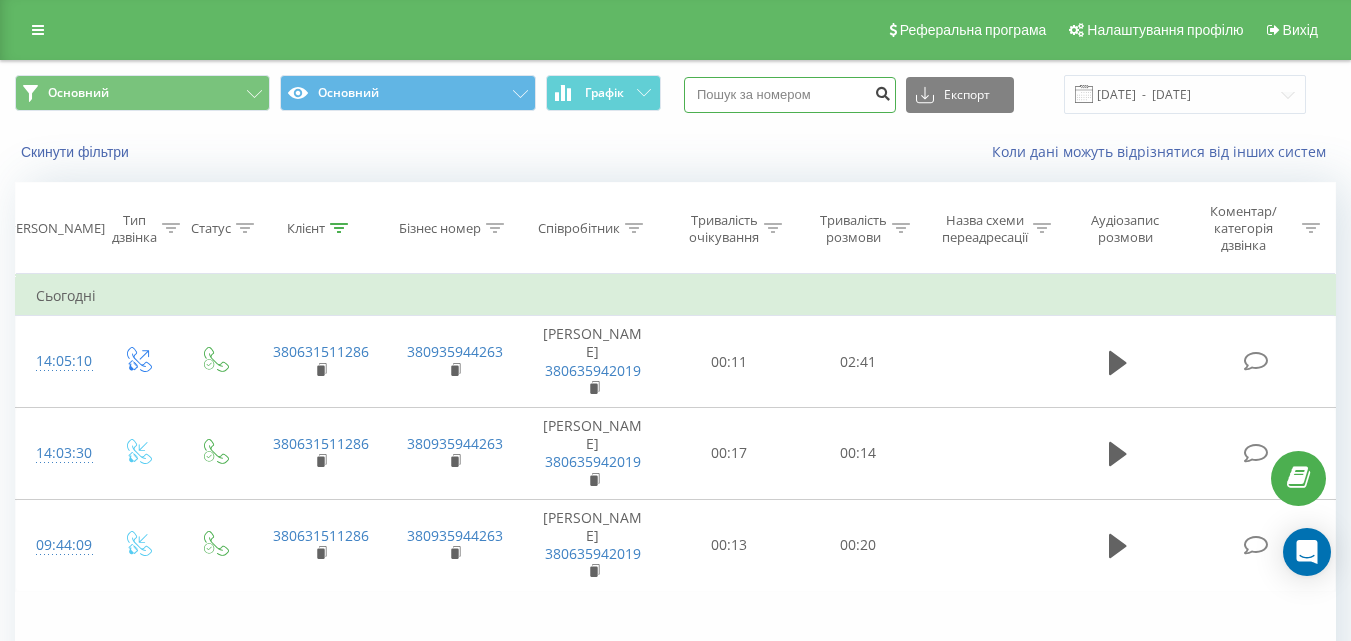 type 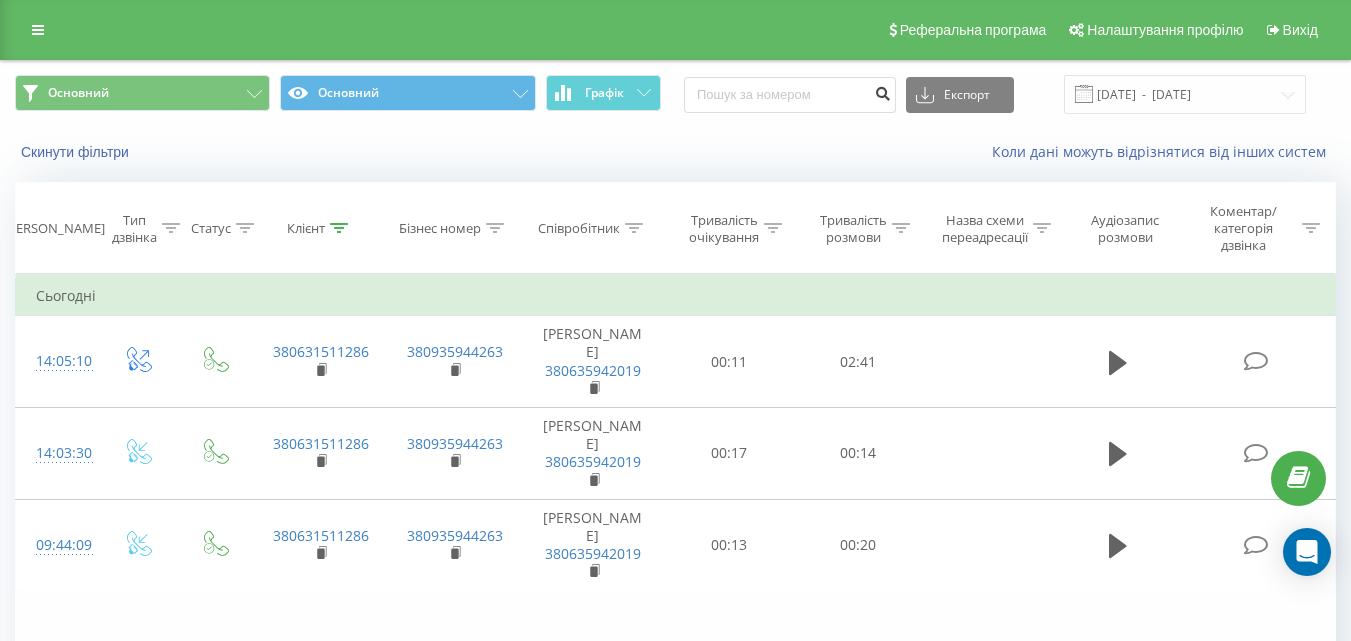 click at bounding box center [882, 91] 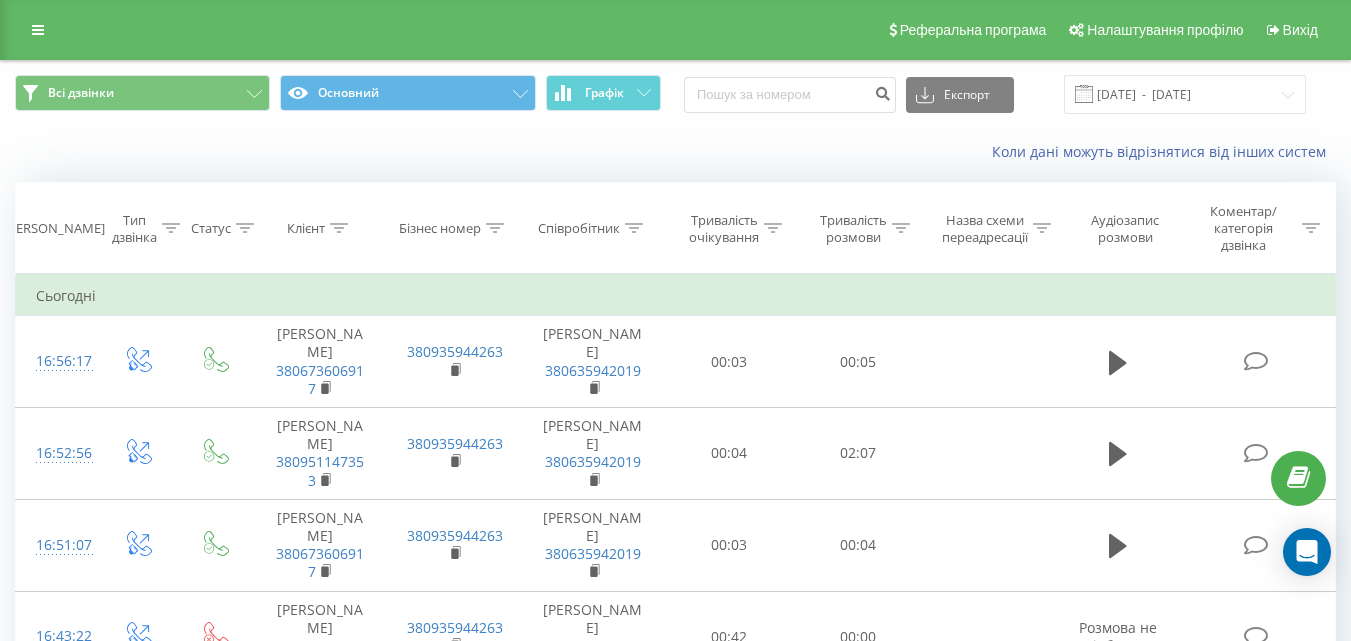 scroll, scrollTop: 0, scrollLeft: 0, axis: both 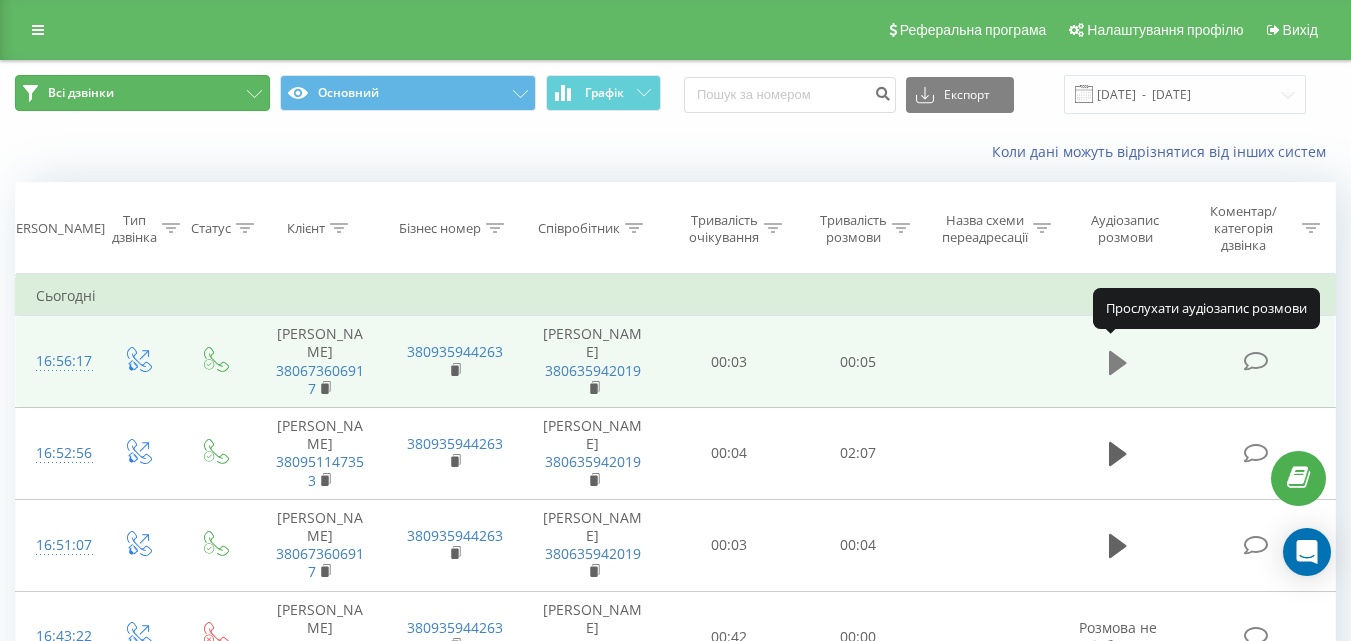 type 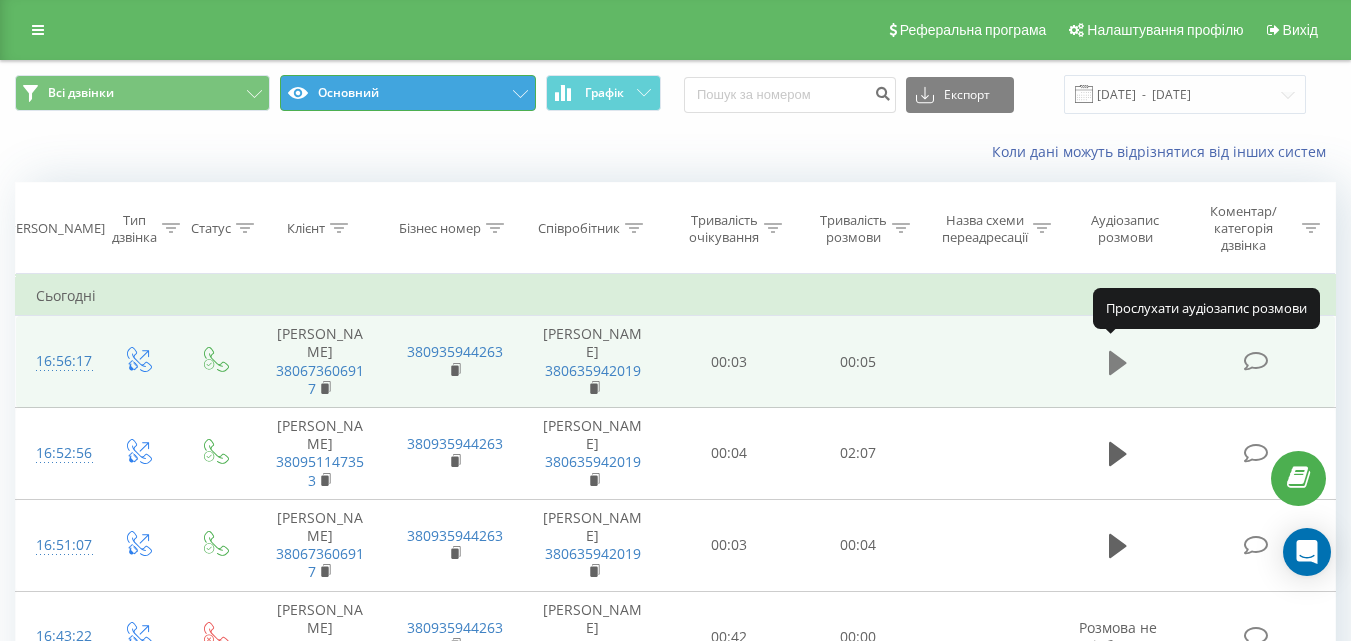 type 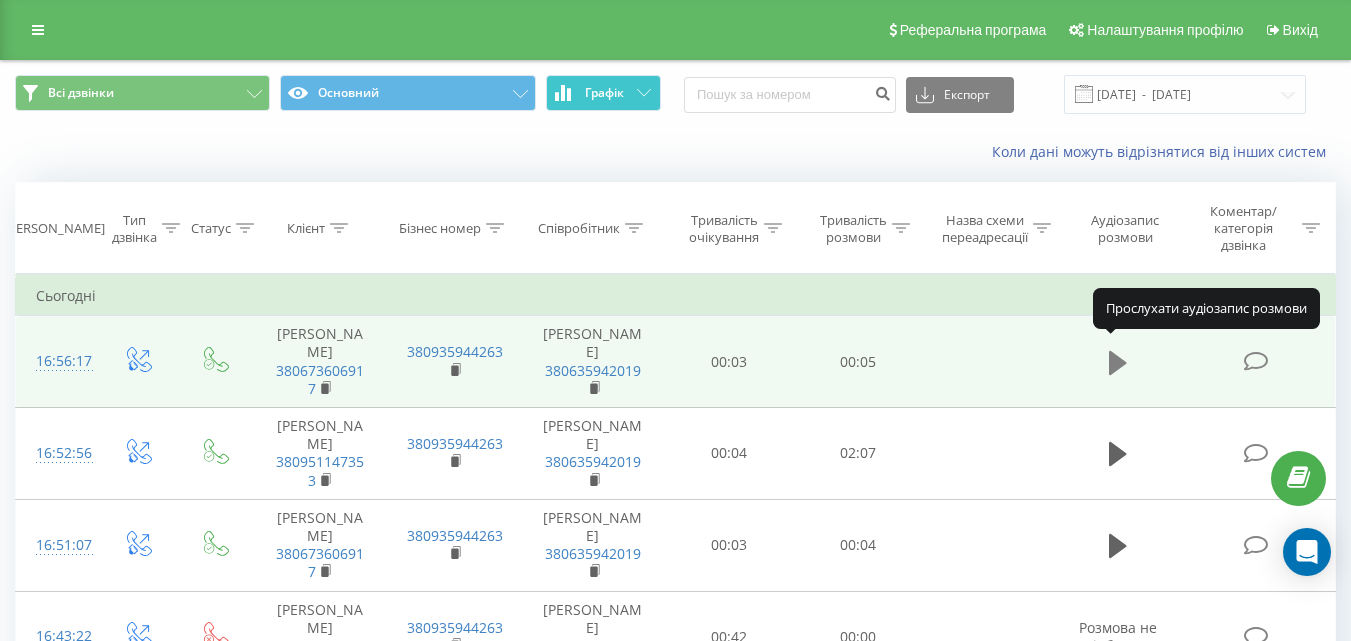 type 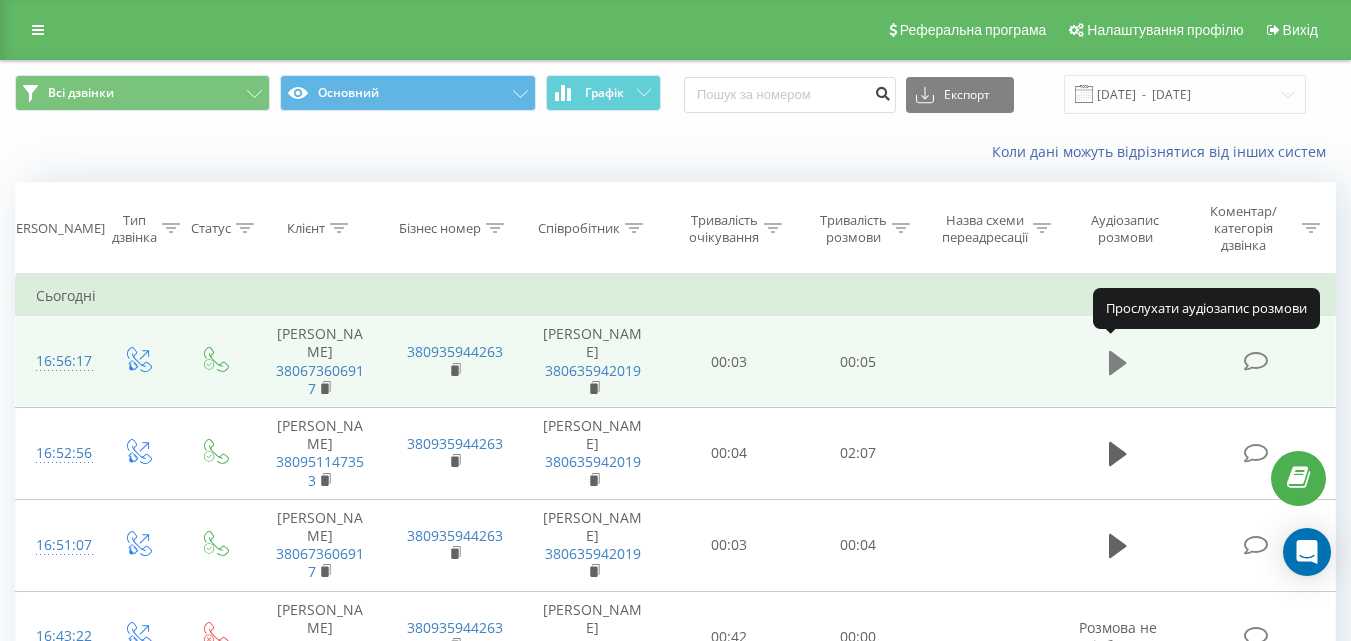 type 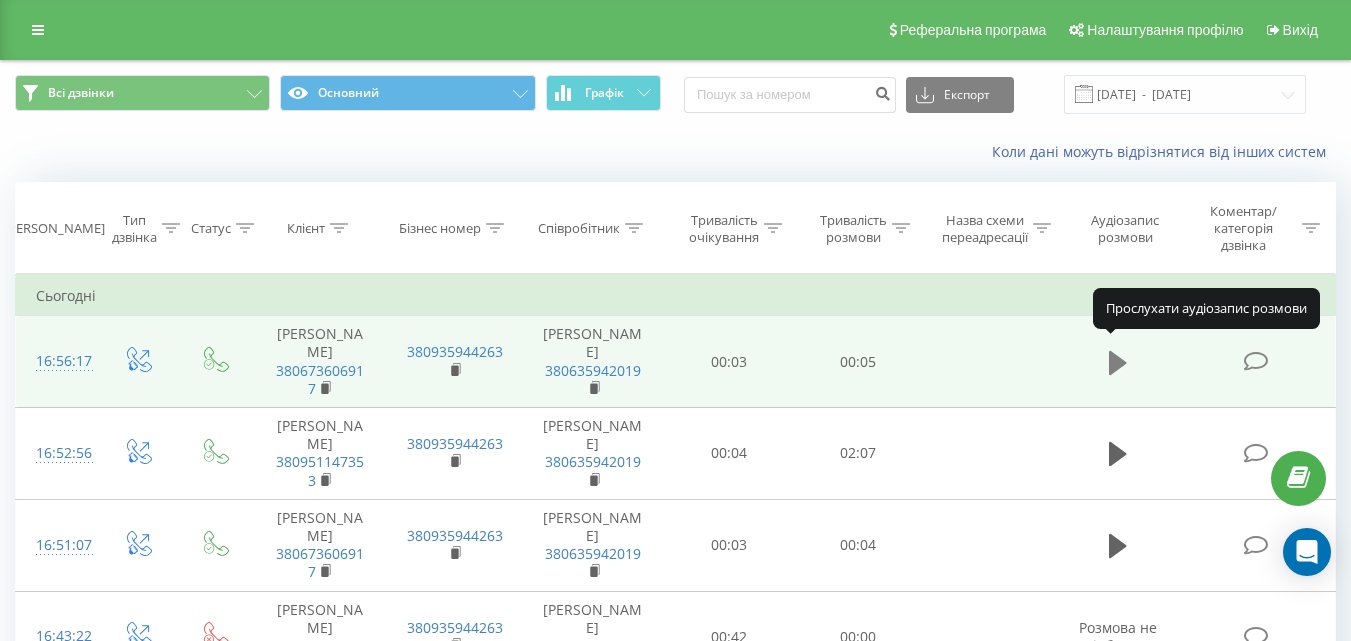 type 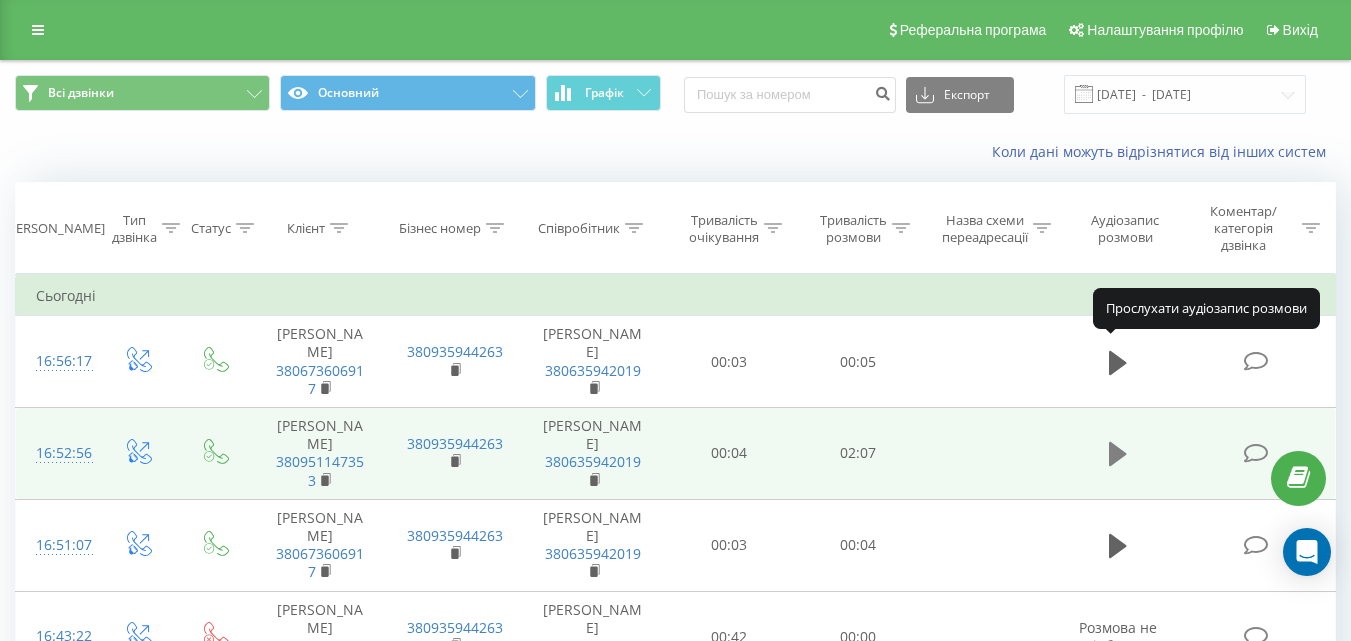 type 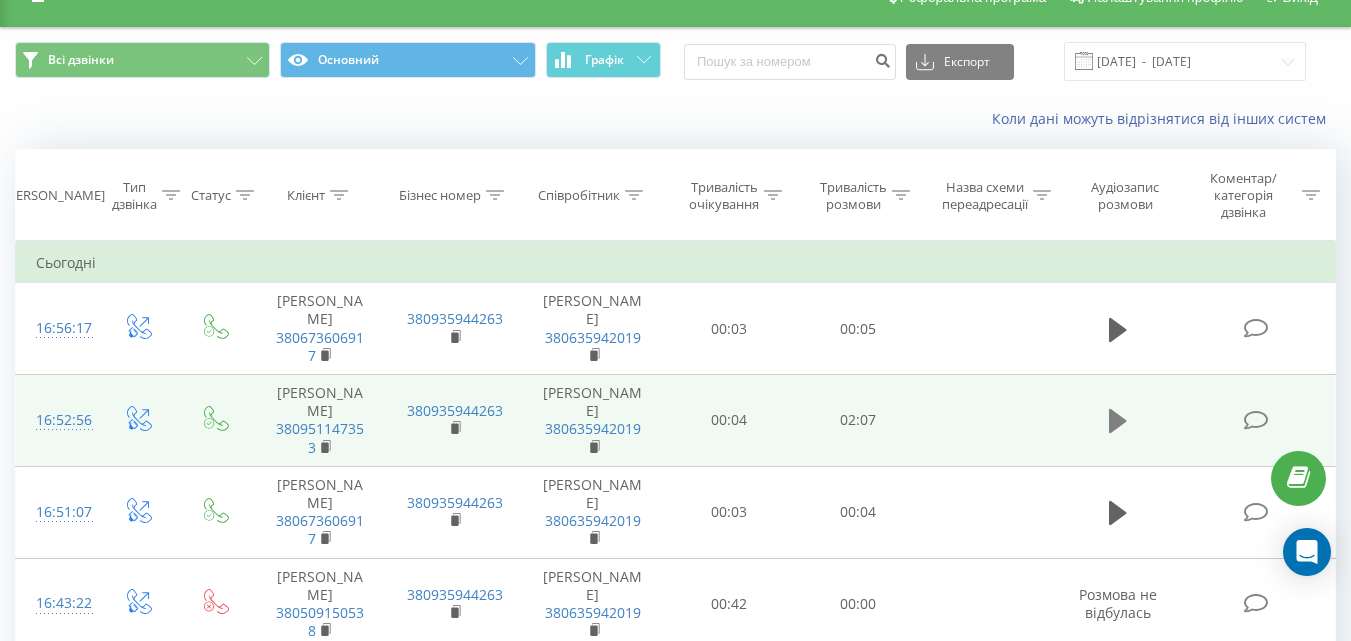 type 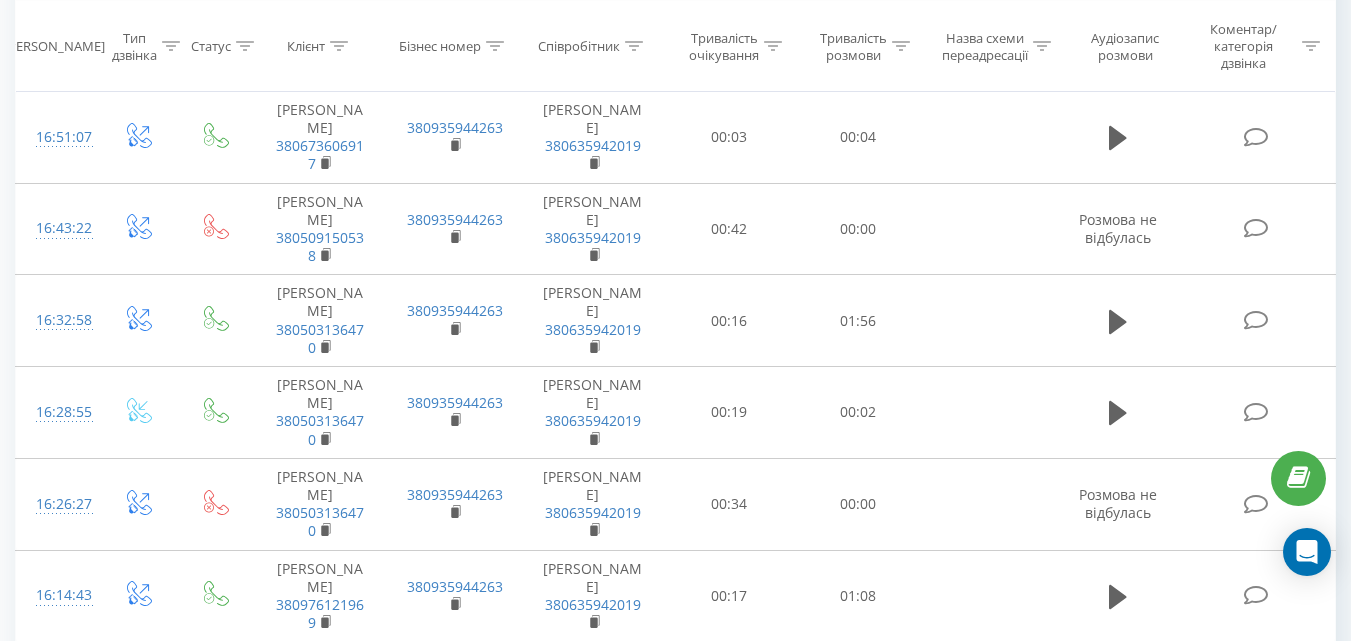 type 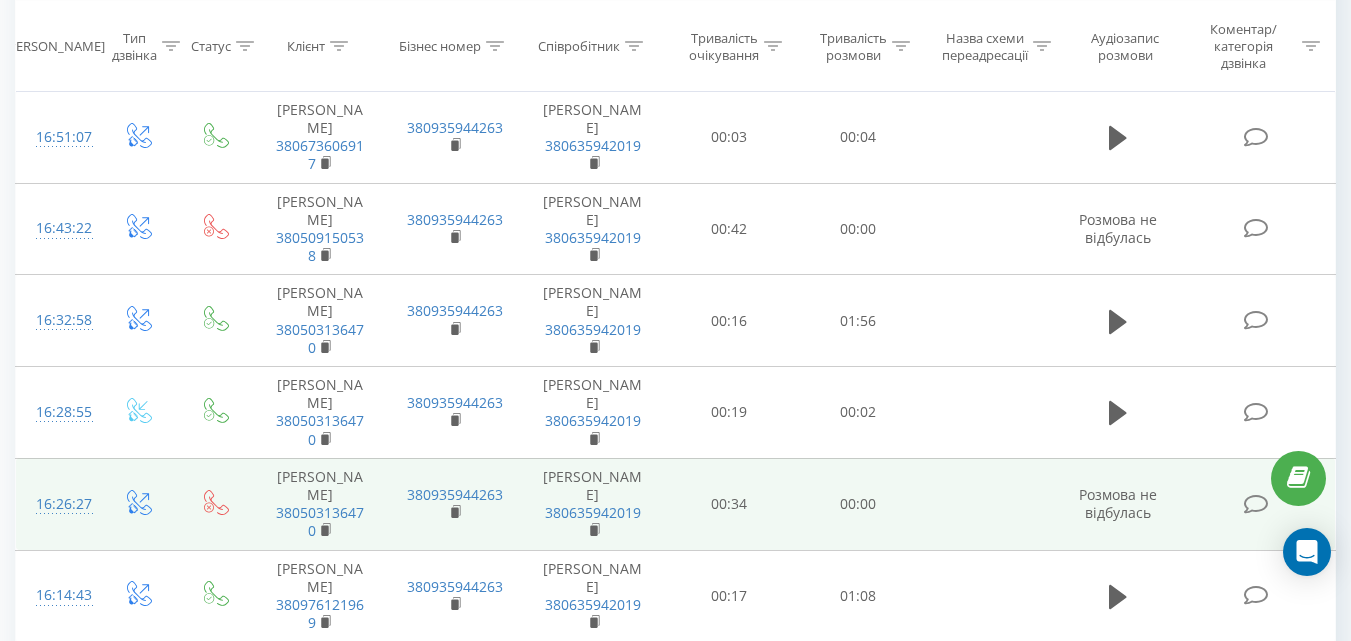 type 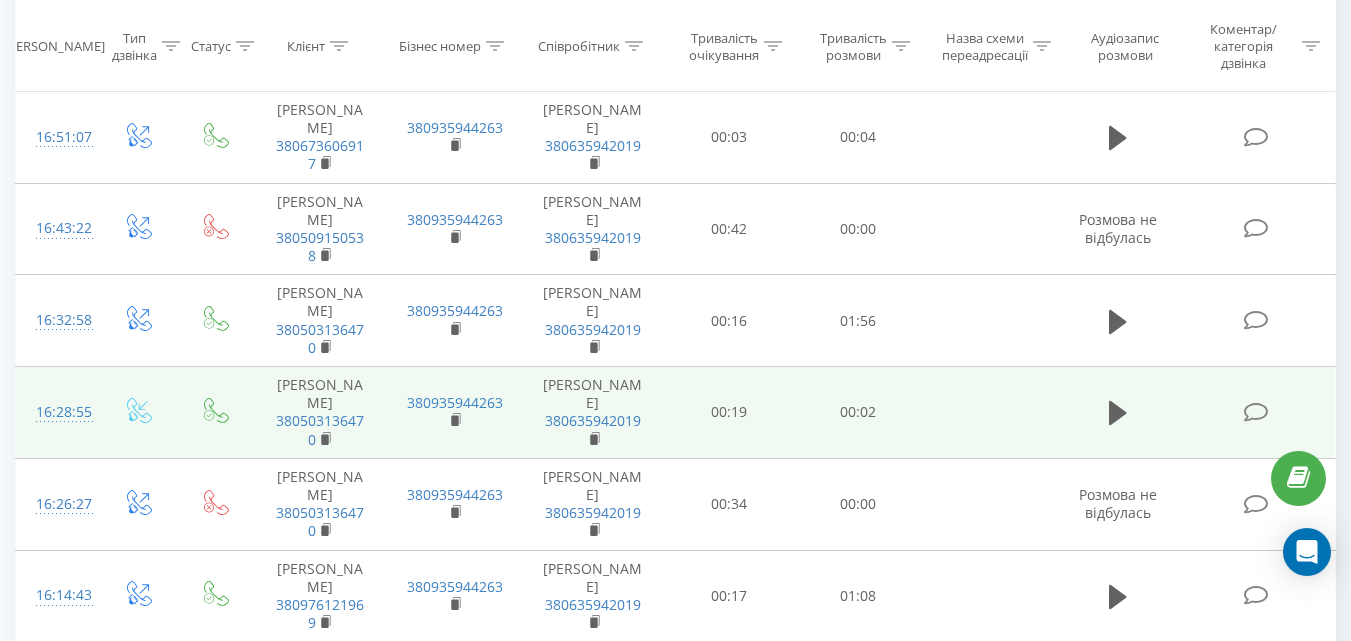 type 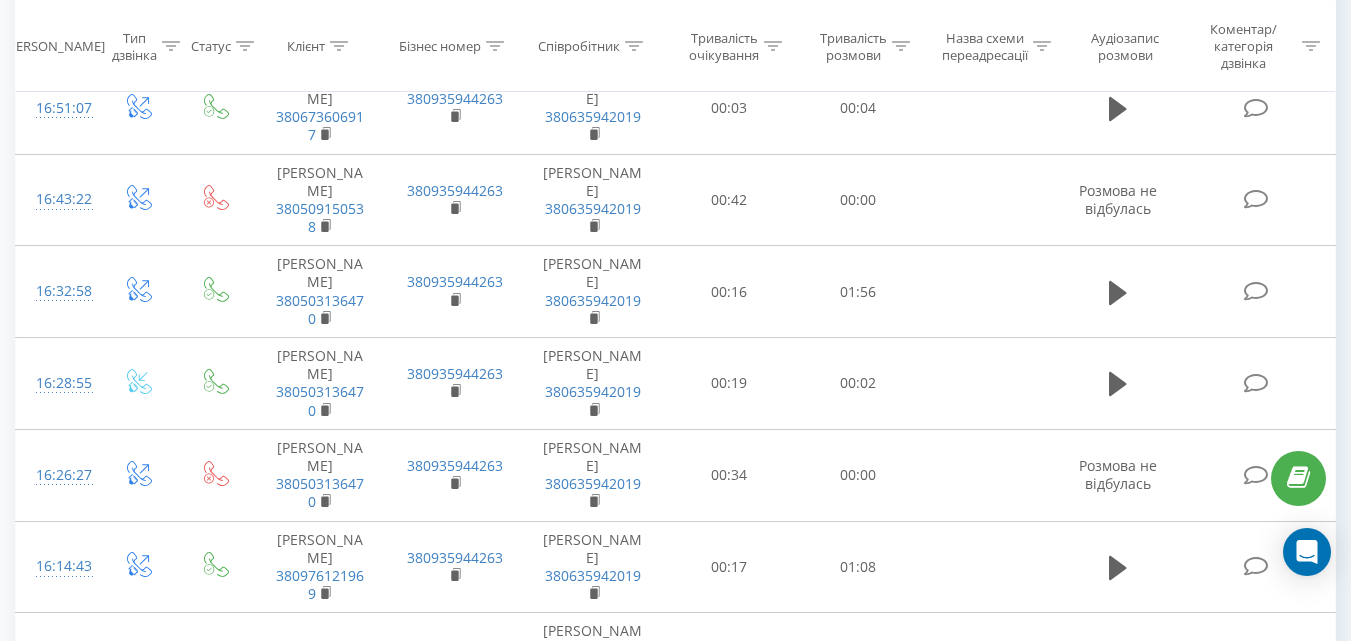 type 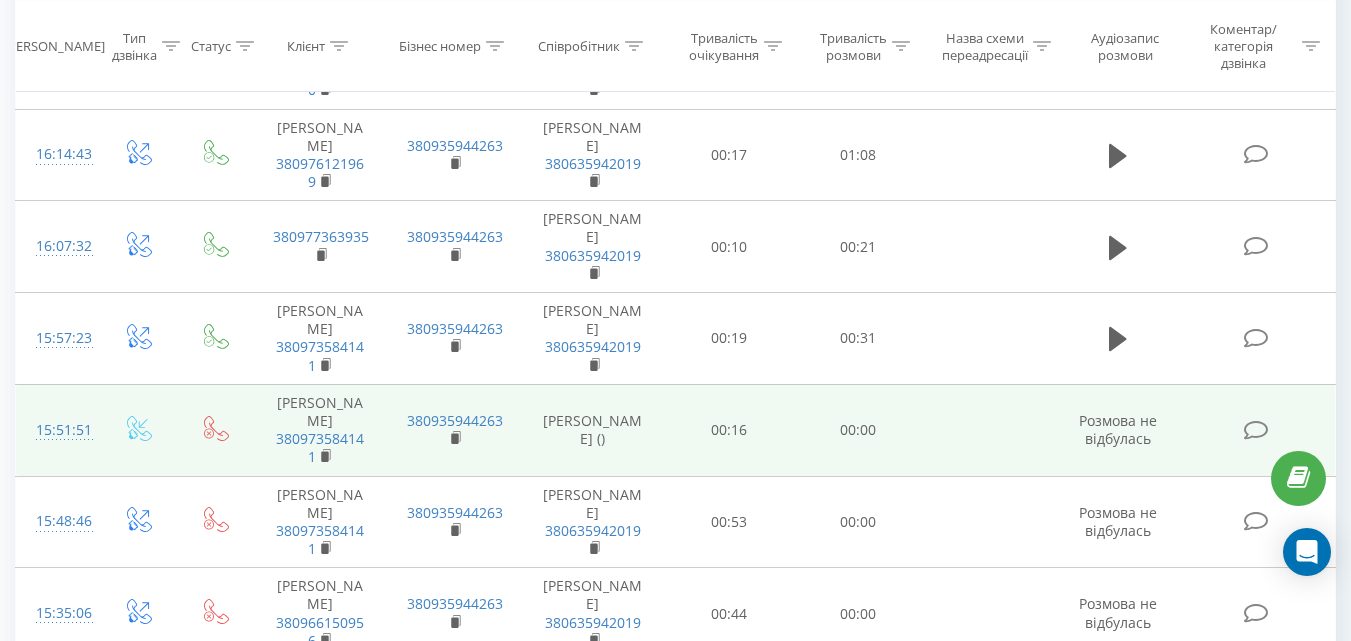 scroll, scrollTop: 1234, scrollLeft: 0, axis: vertical 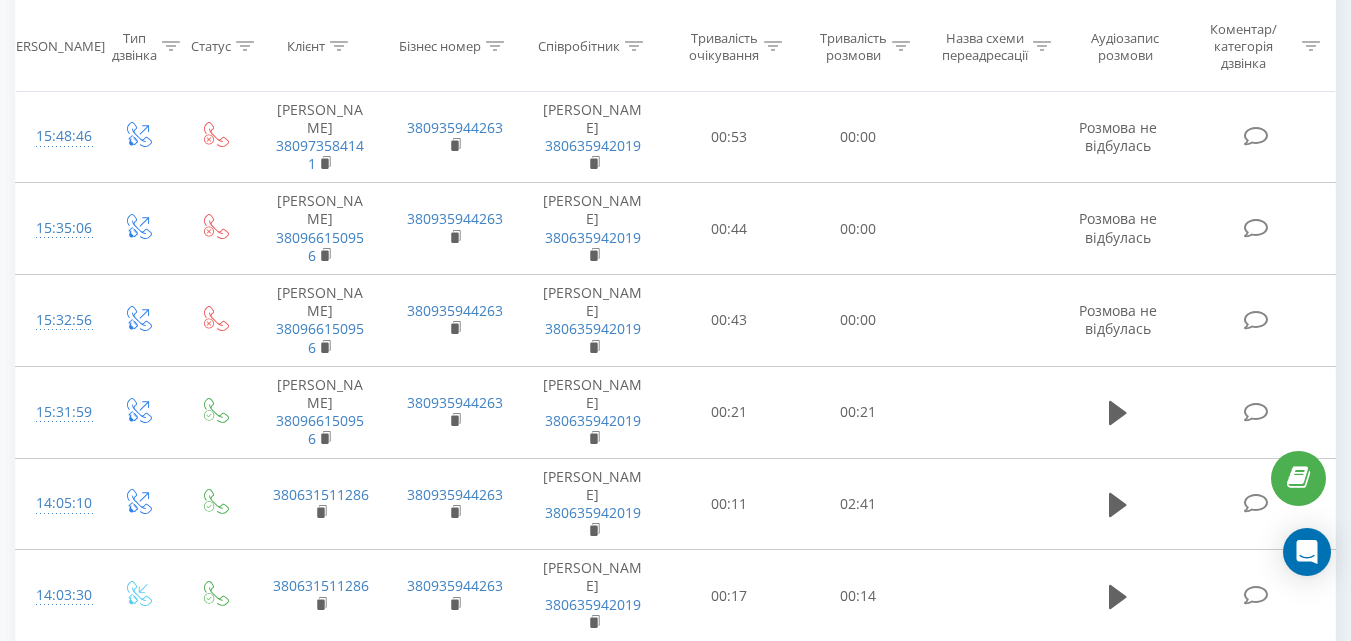 type 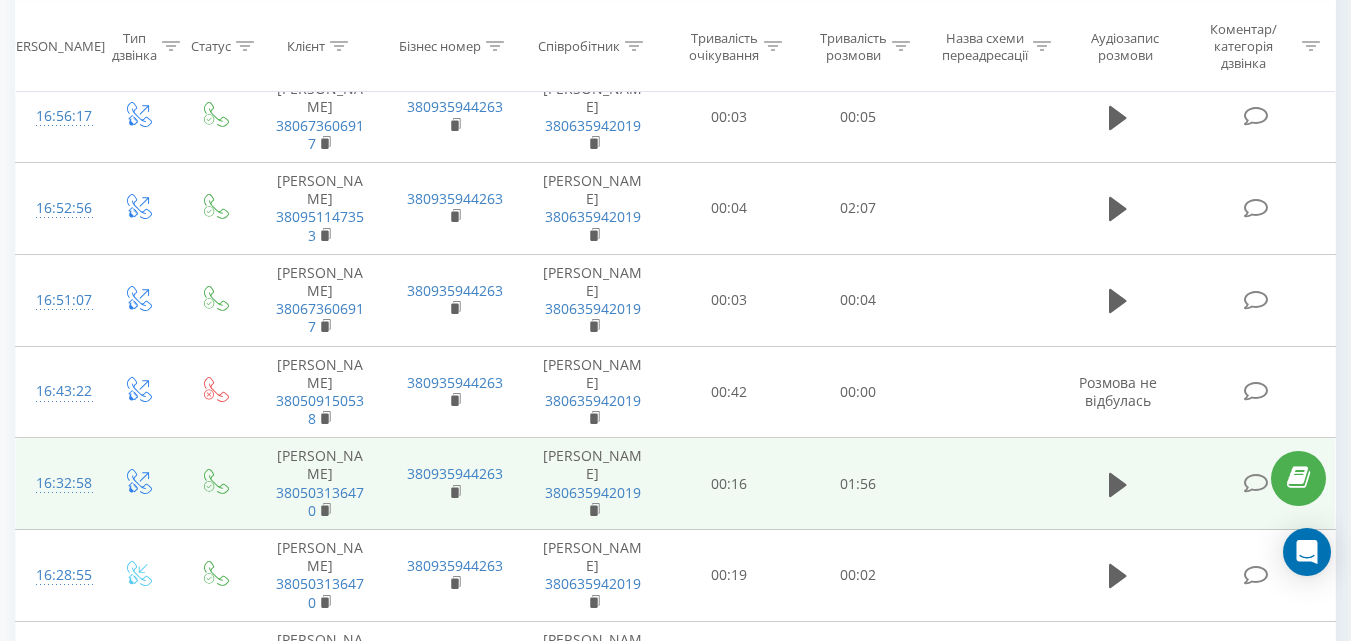 scroll, scrollTop: 0, scrollLeft: 0, axis: both 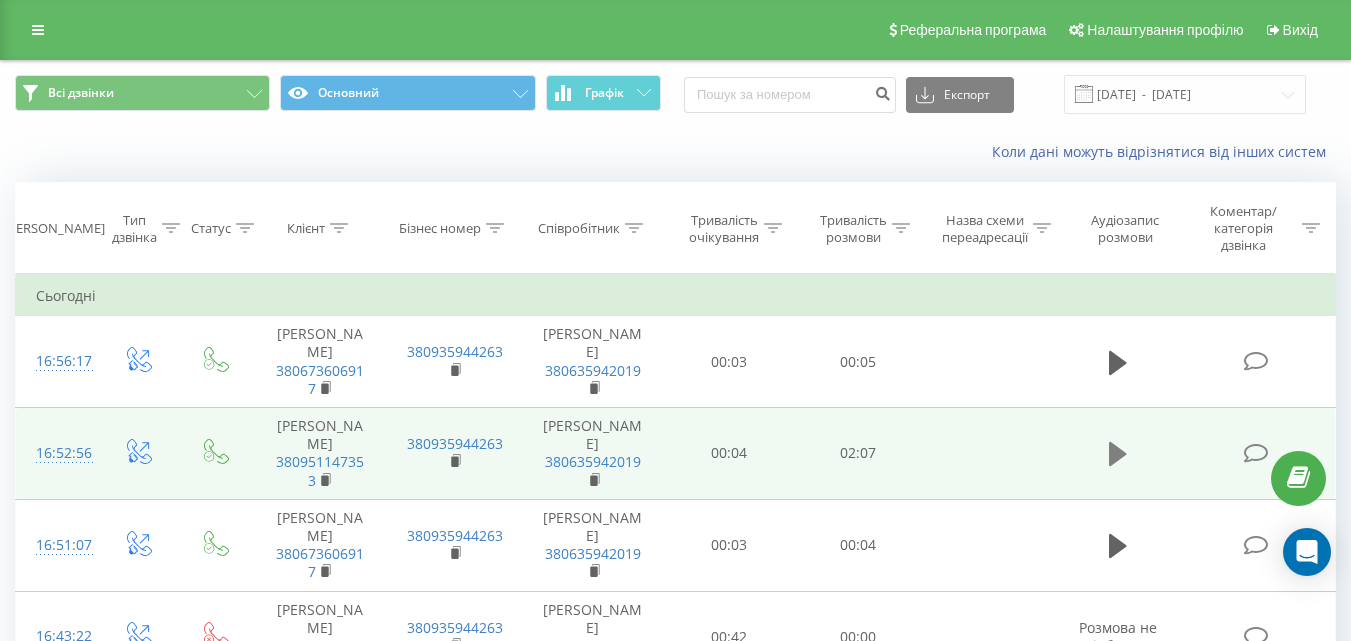 click 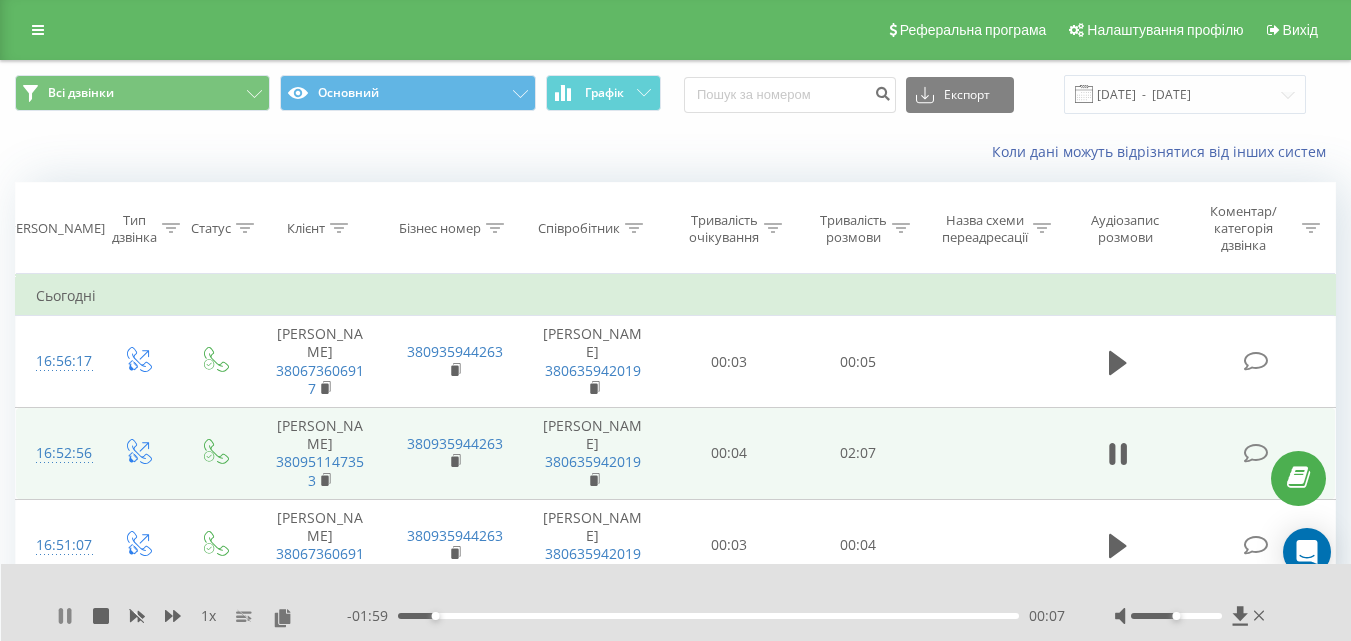 click 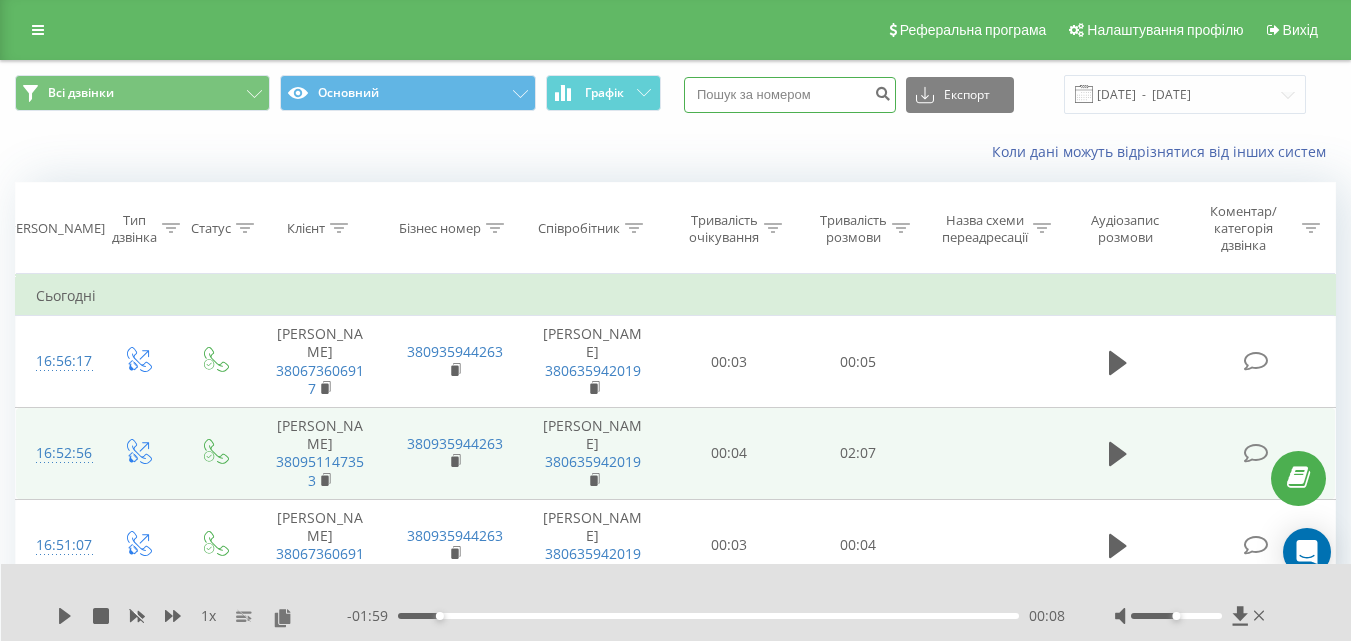 click at bounding box center [790, 95] 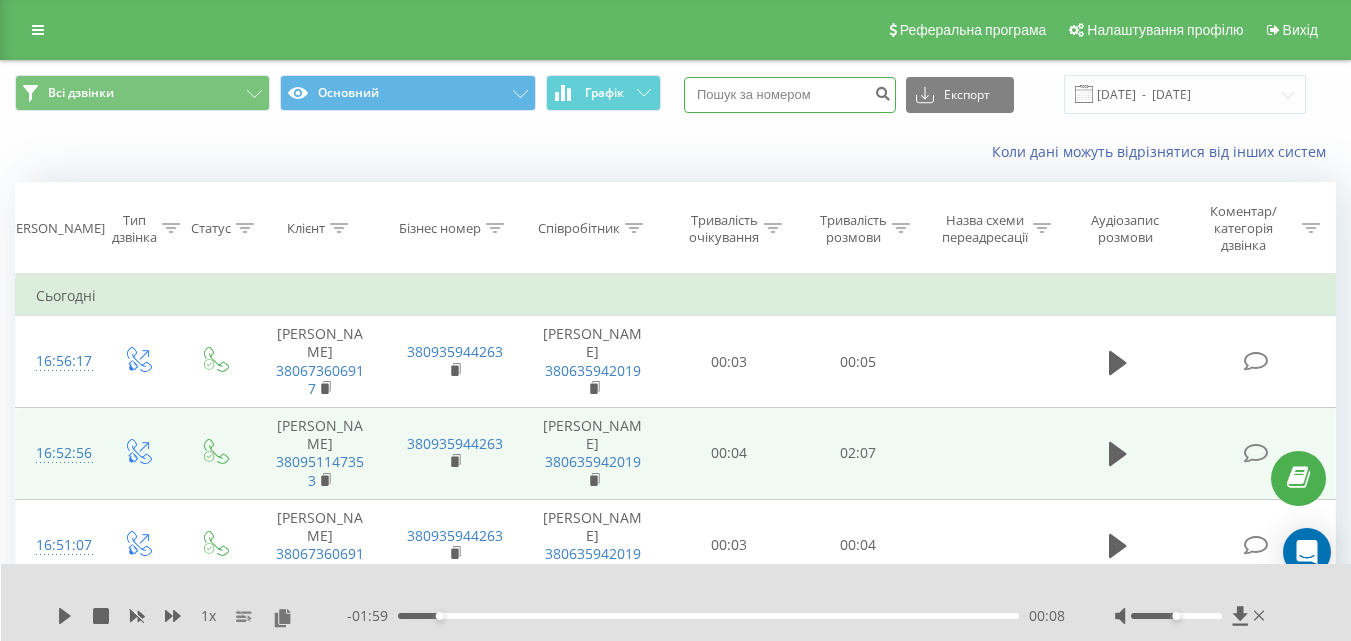 paste on "380 97 736 3935" 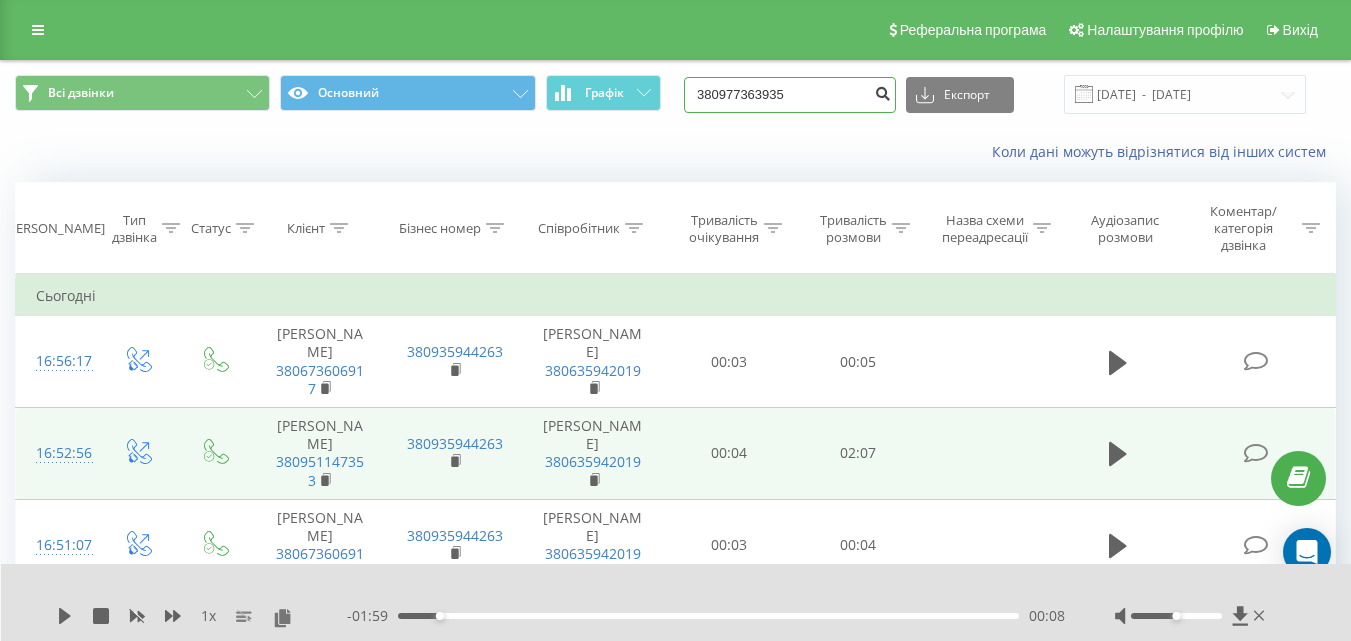 type on "380977363935" 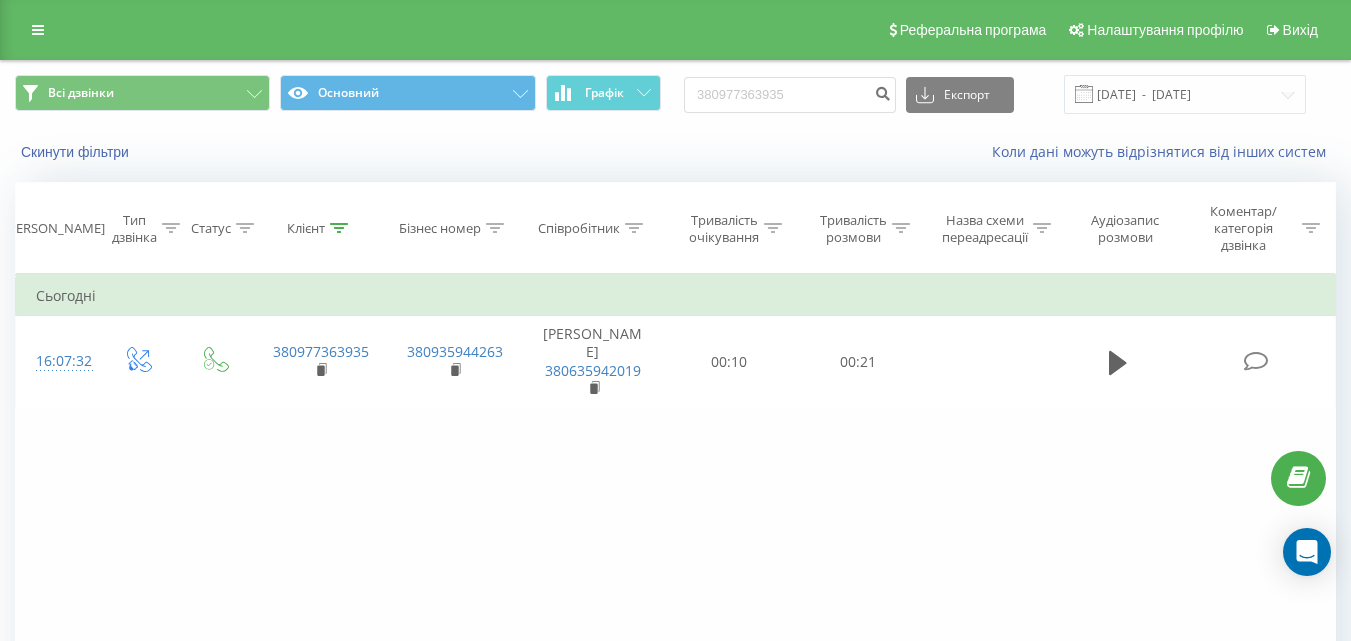 scroll, scrollTop: 0, scrollLeft: 0, axis: both 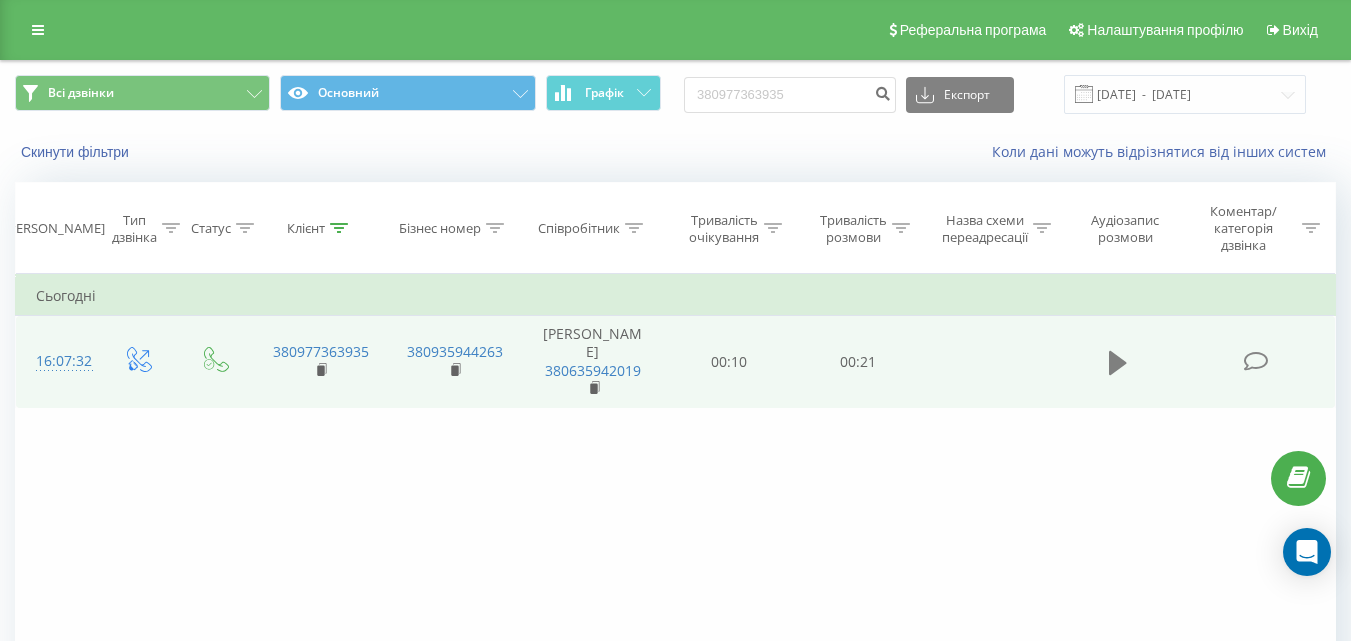 click 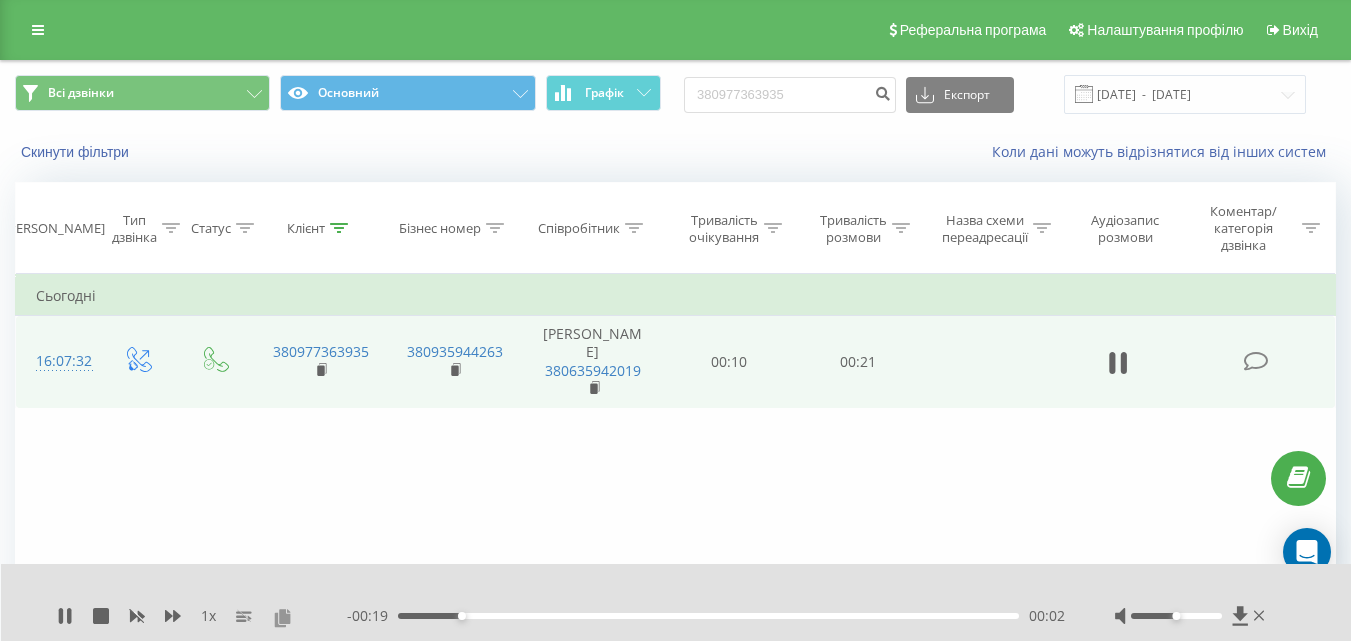 click at bounding box center [282, 617] 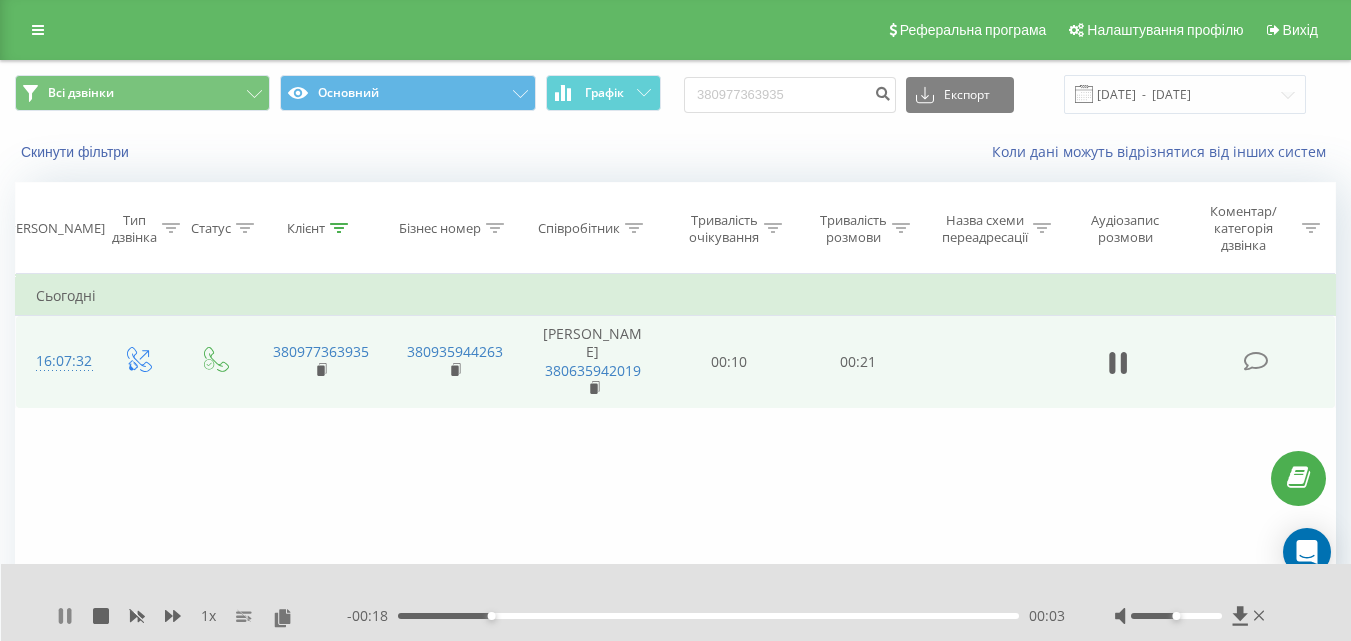 click 